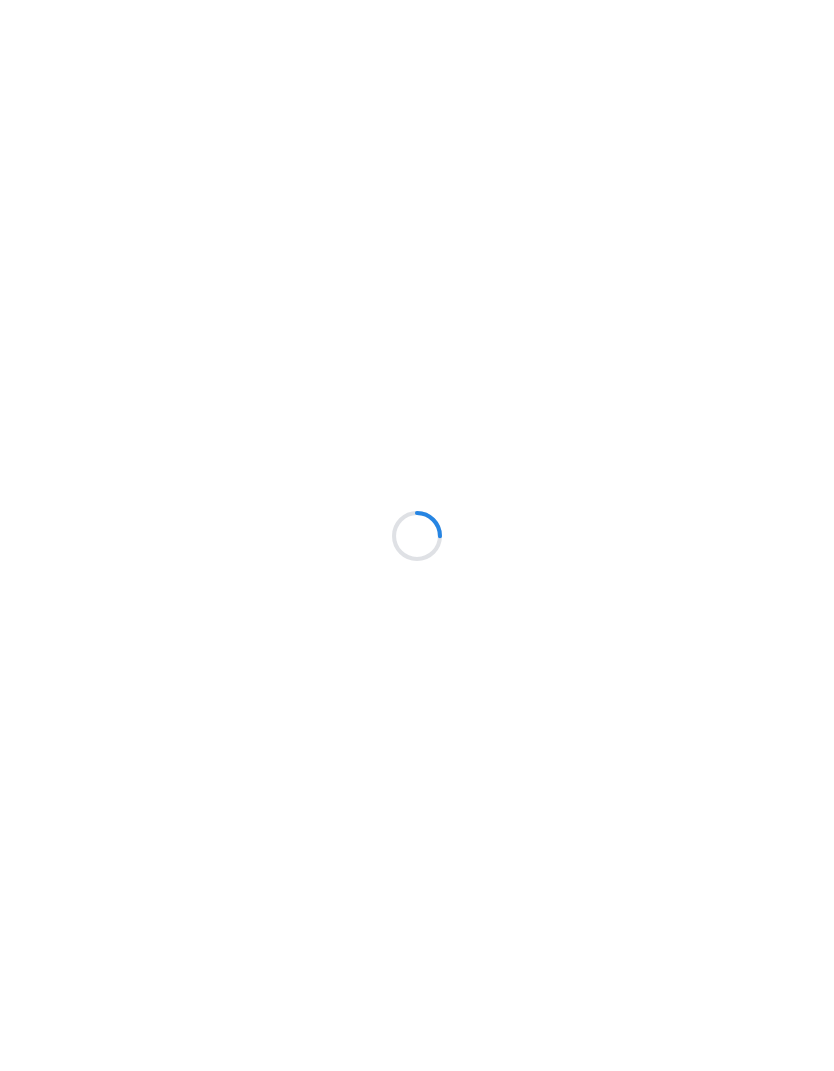scroll, scrollTop: 0, scrollLeft: 0, axis: both 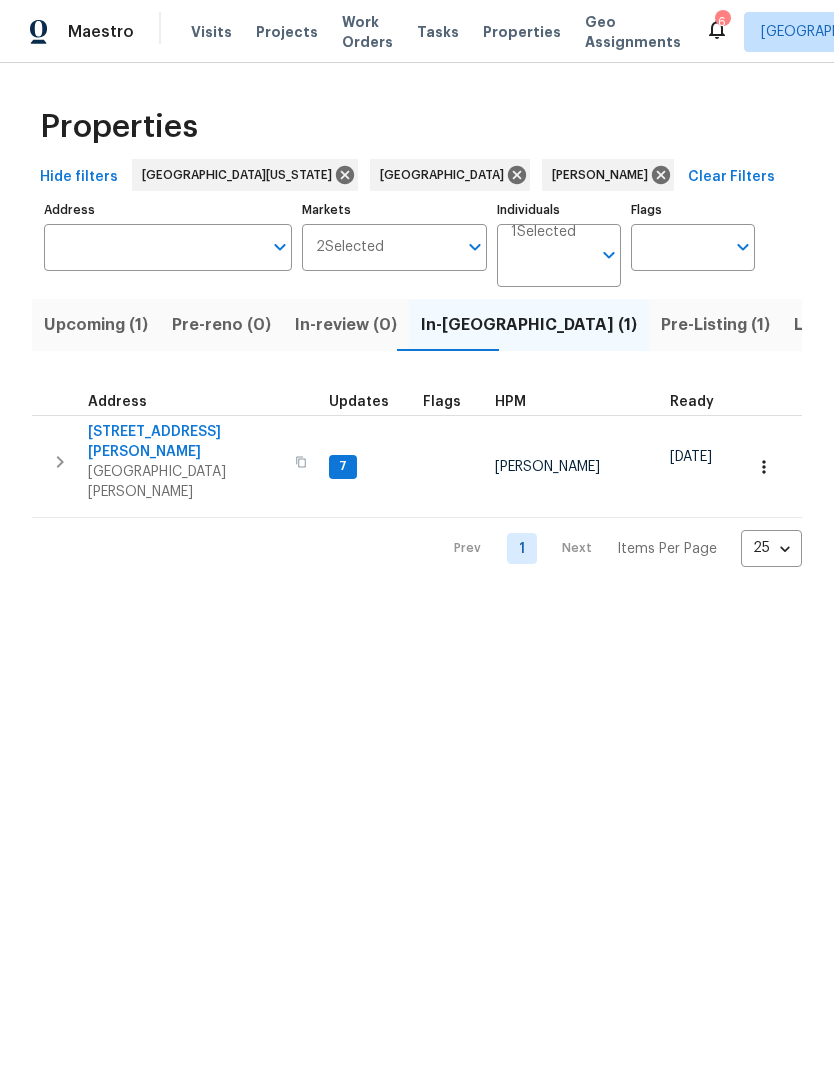 click on "Listed (21)" at bounding box center (835, 325) 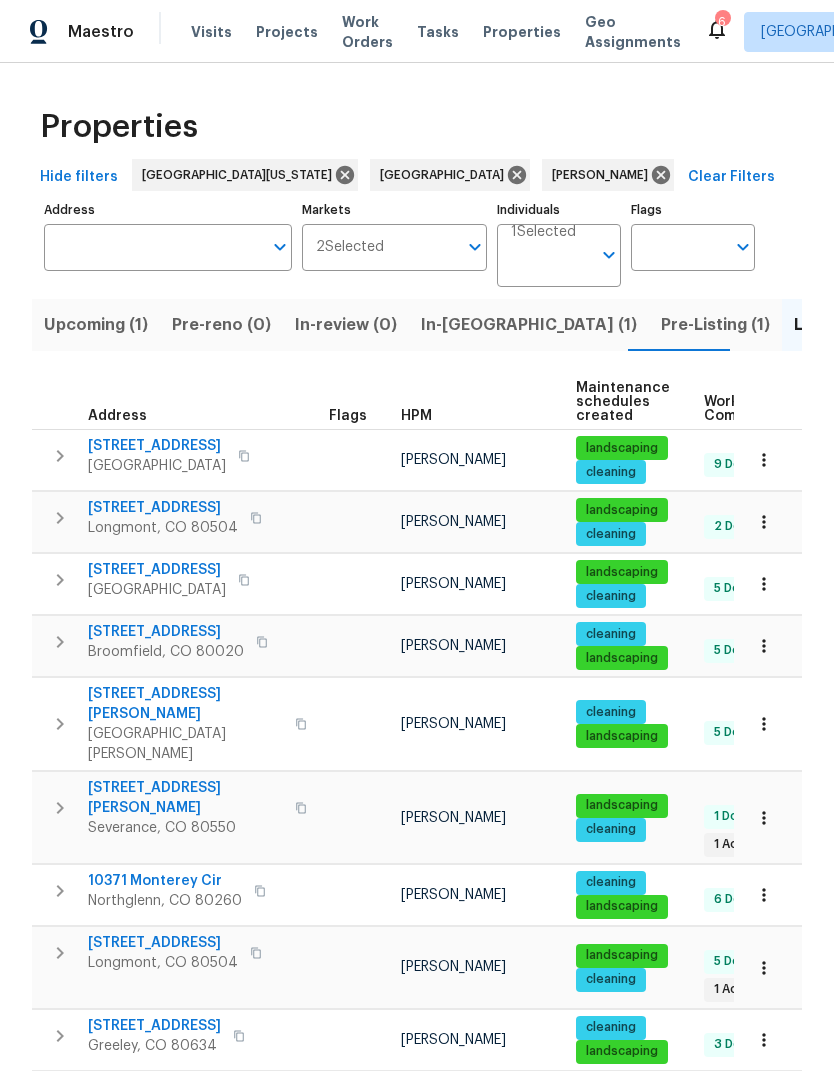 click on "Listed (21)" at bounding box center (835, 325) 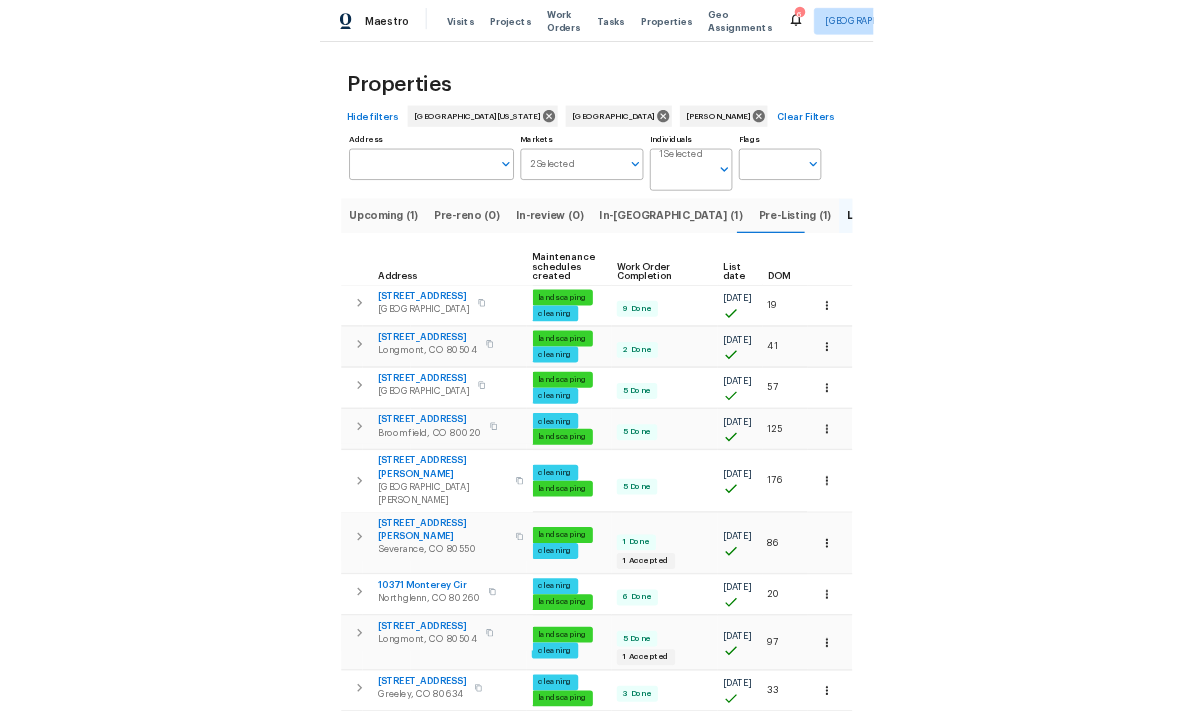 scroll, scrollTop: 0, scrollLeft: 257, axis: horizontal 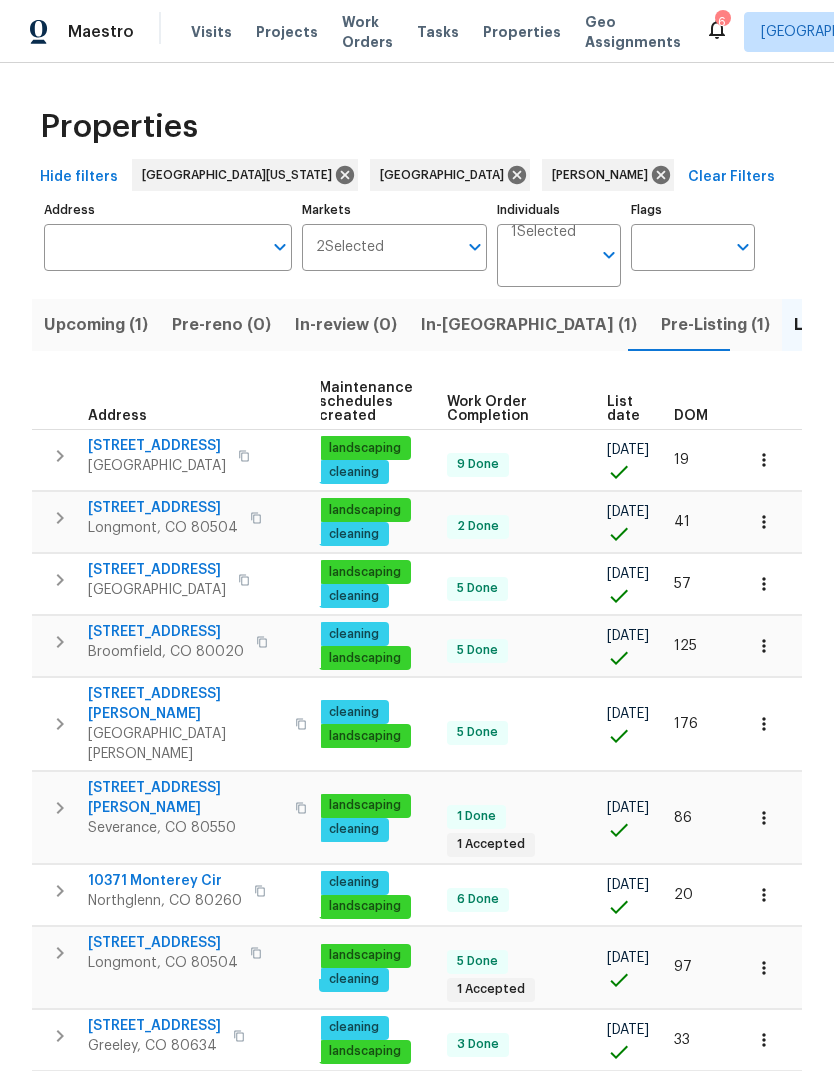 click on "List date" at bounding box center (623, 409) 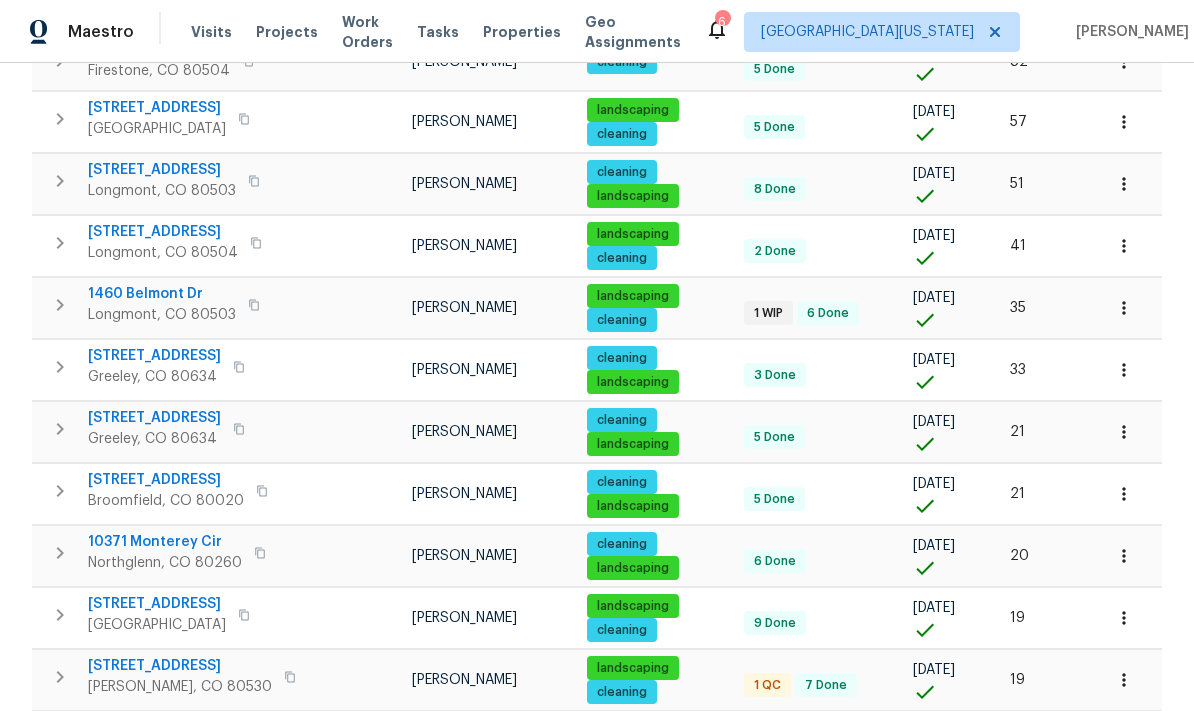scroll, scrollTop: 997, scrollLeft: 0, axis: vertical 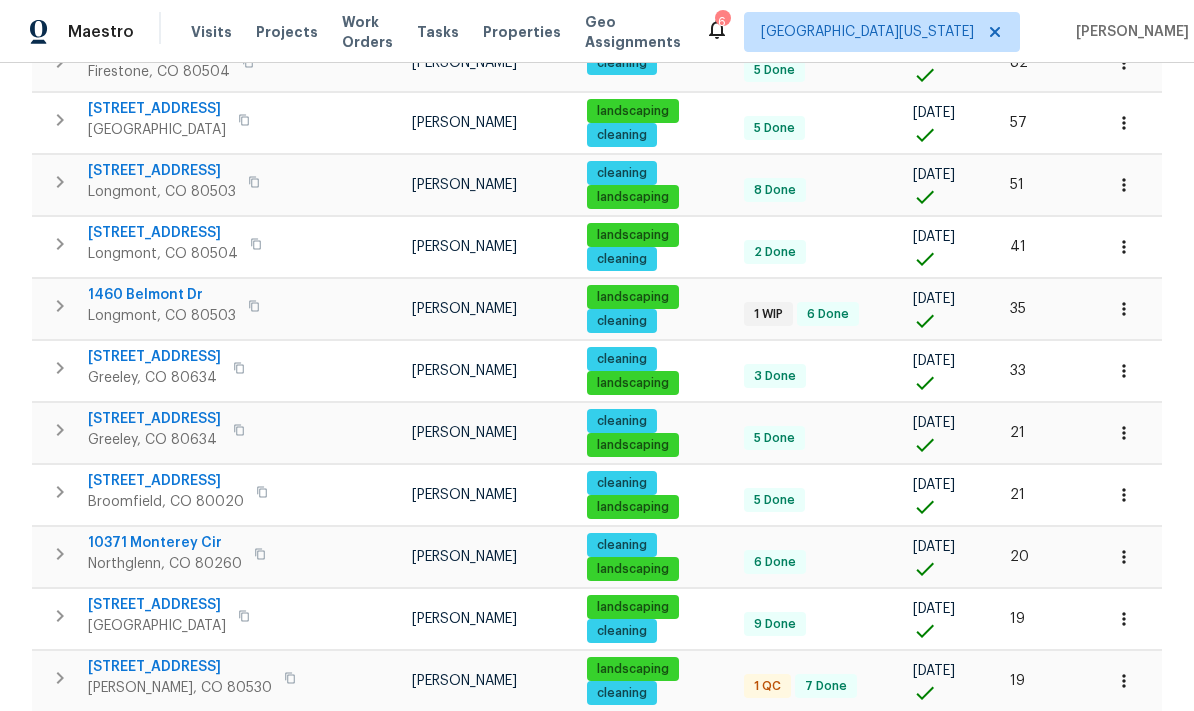 click on "[STREET_ADDRESS]" at bounding box center (180, 667) 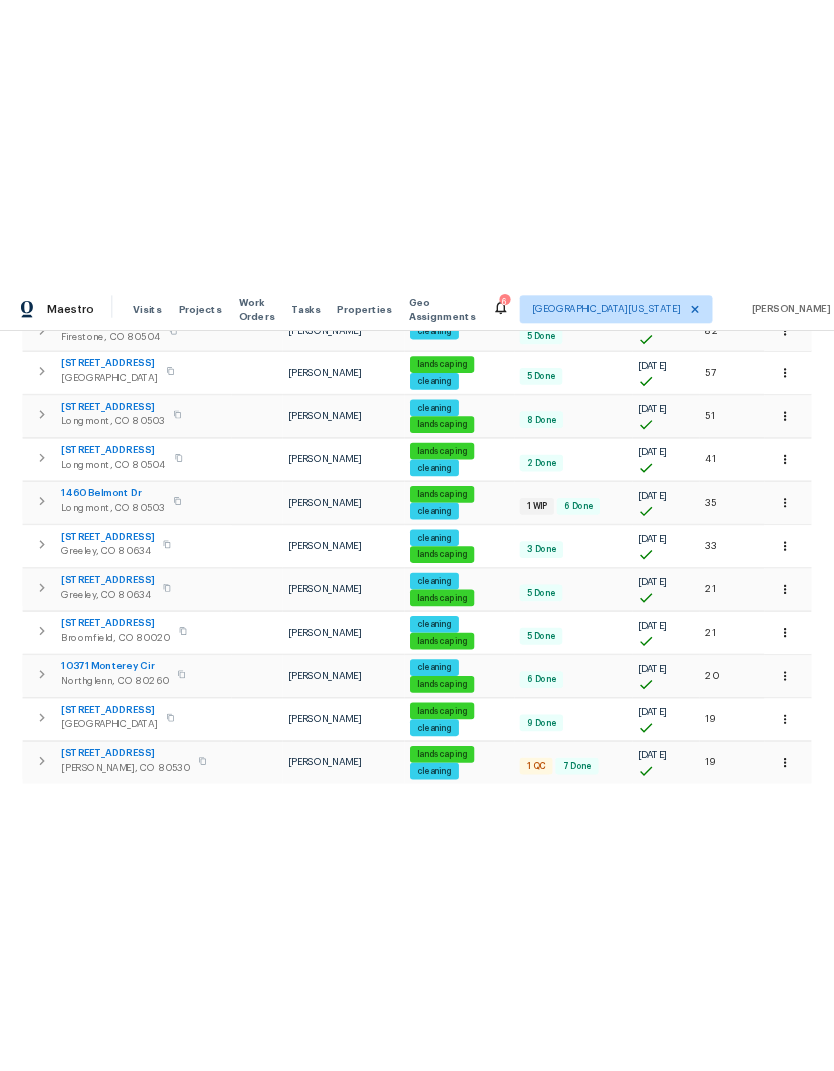 scroll, scrollTop: 0, scrollLeft: 0, axis: both 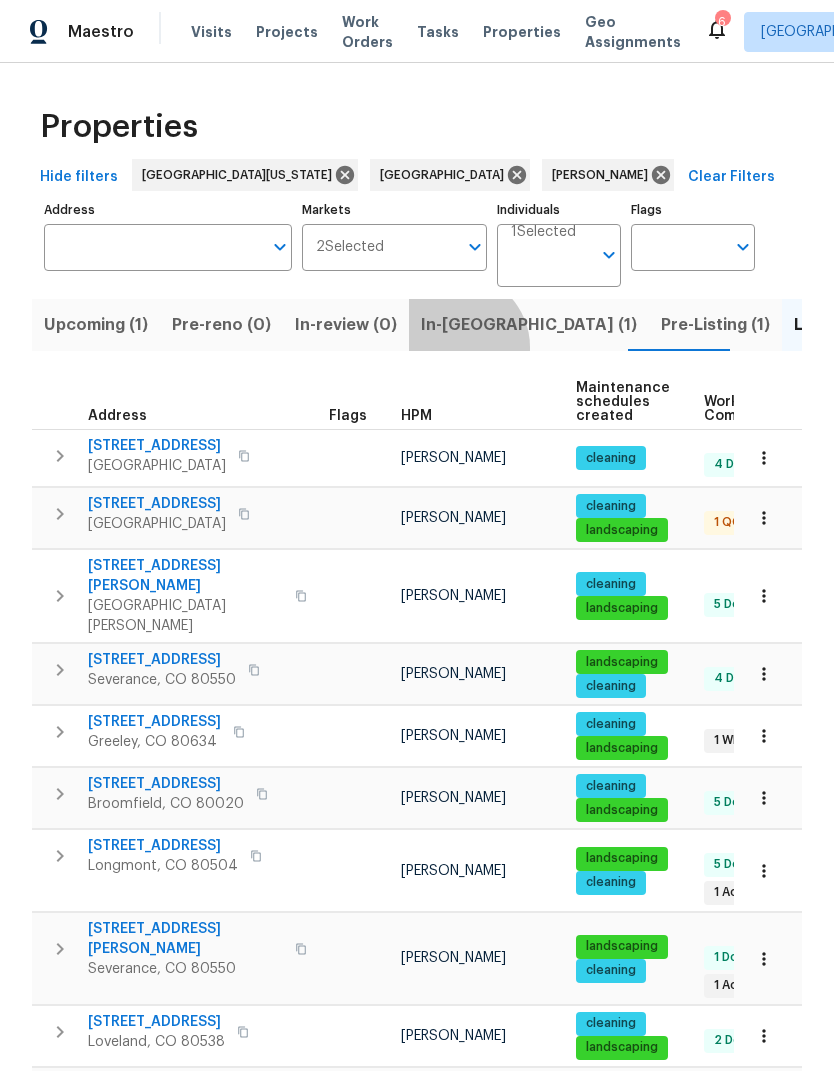 click on "In-[GEOGRAPHIC_DATA] (1)" at bounding box center [529, 325] 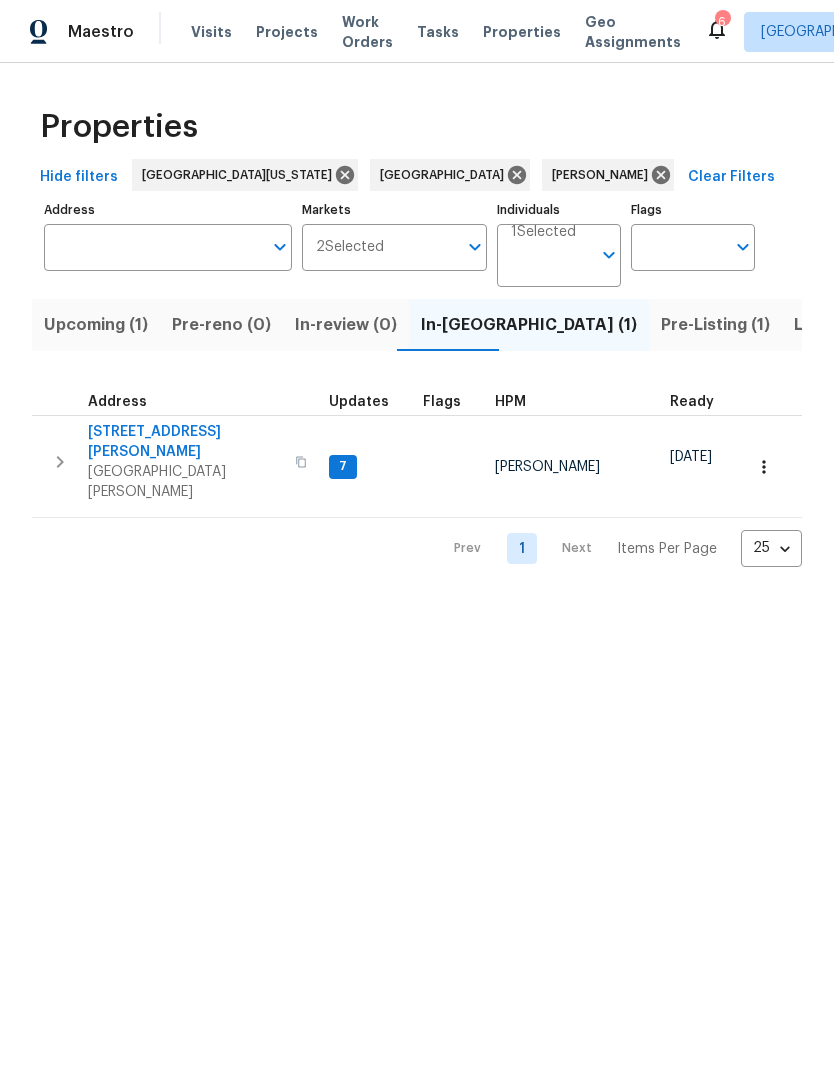 click on "[STREET_ADDRESS][PERSON_NAME]" at bounding box center (185, 442) 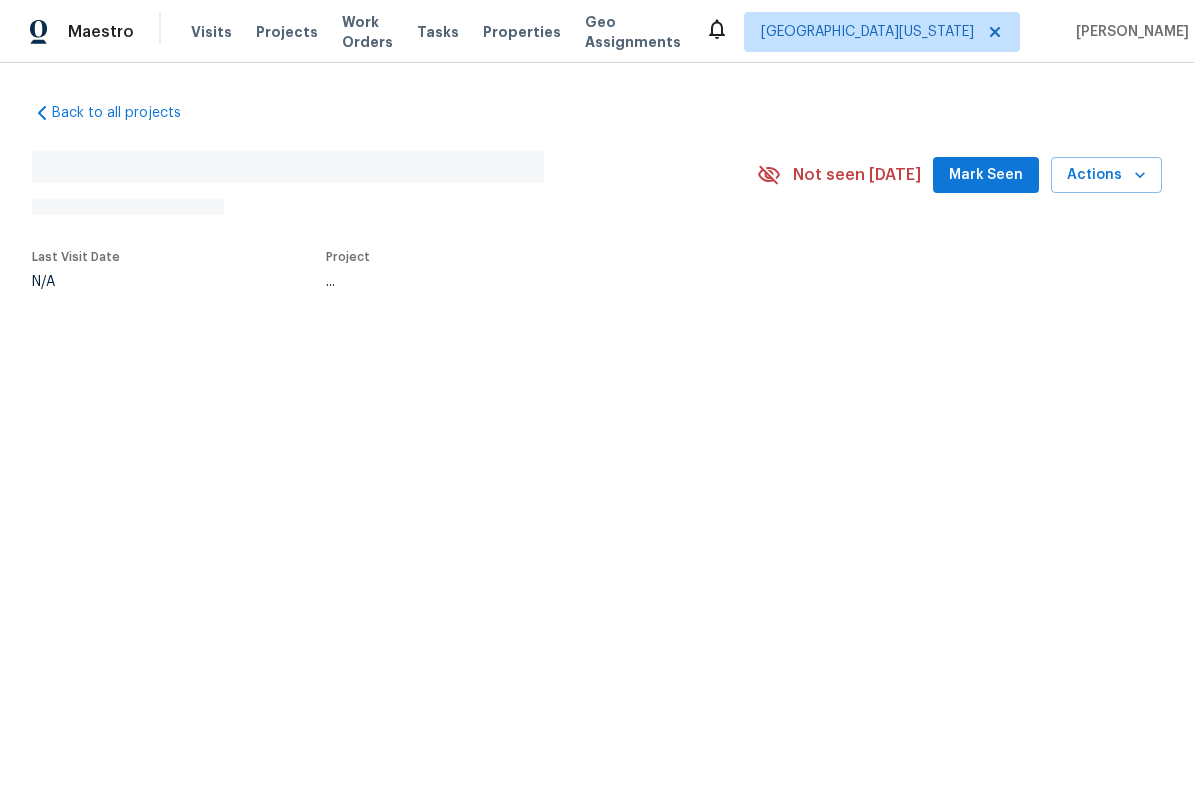 scroll, scrollTop: 0, scrollLeft: 0, axis: both 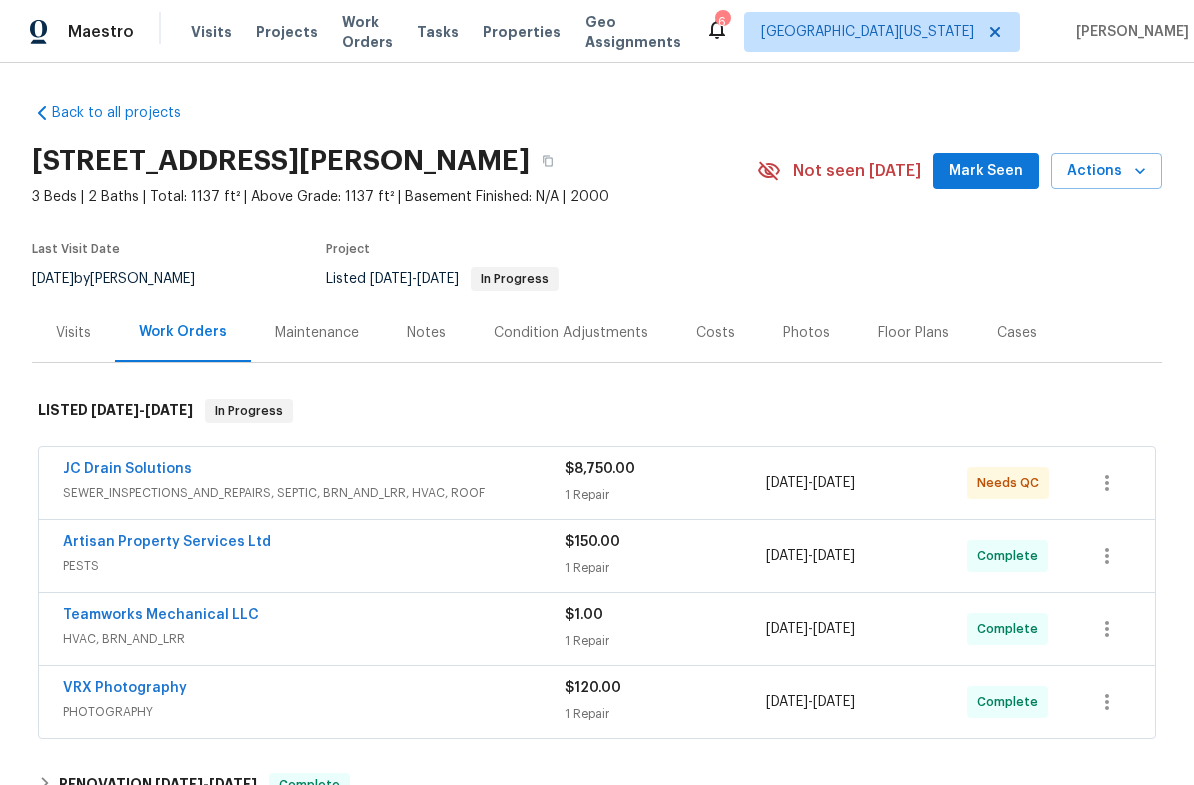 click on "JC Drain Solutions" at bounding box center (127, 469) 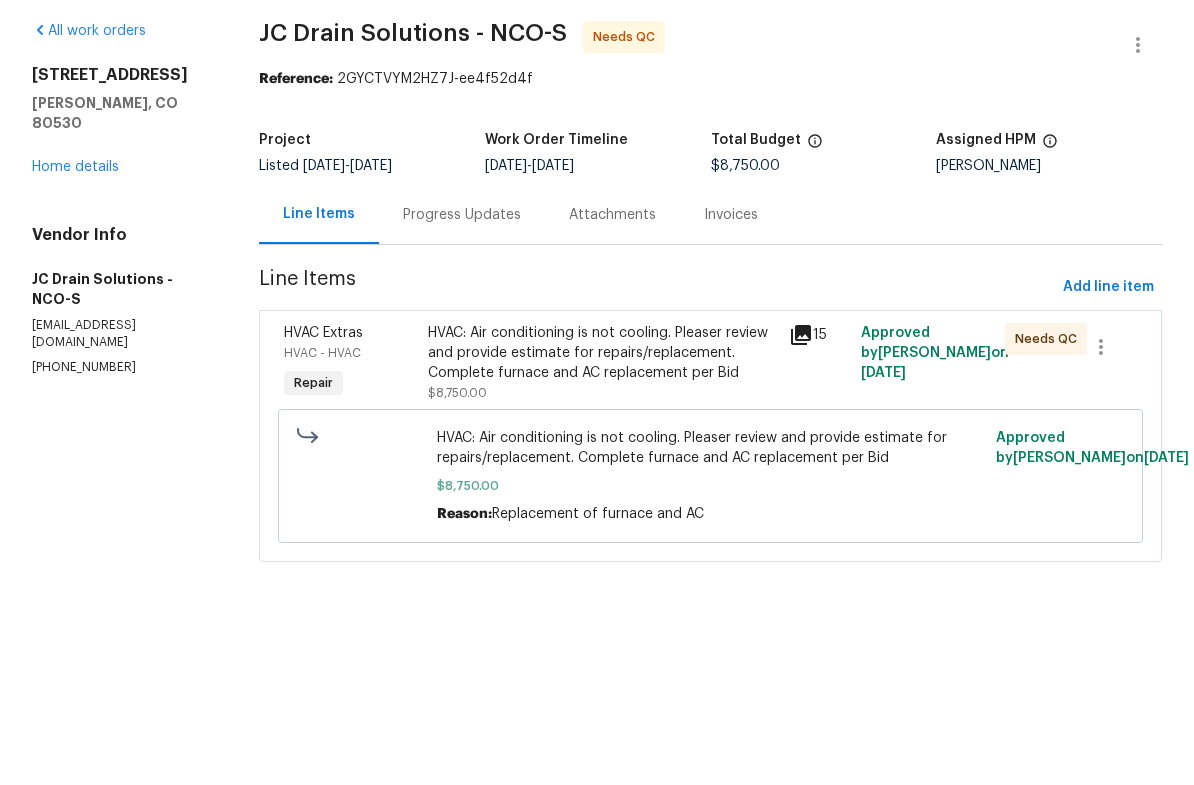 click on "Progress Updates" at bounding box center [462, 289] 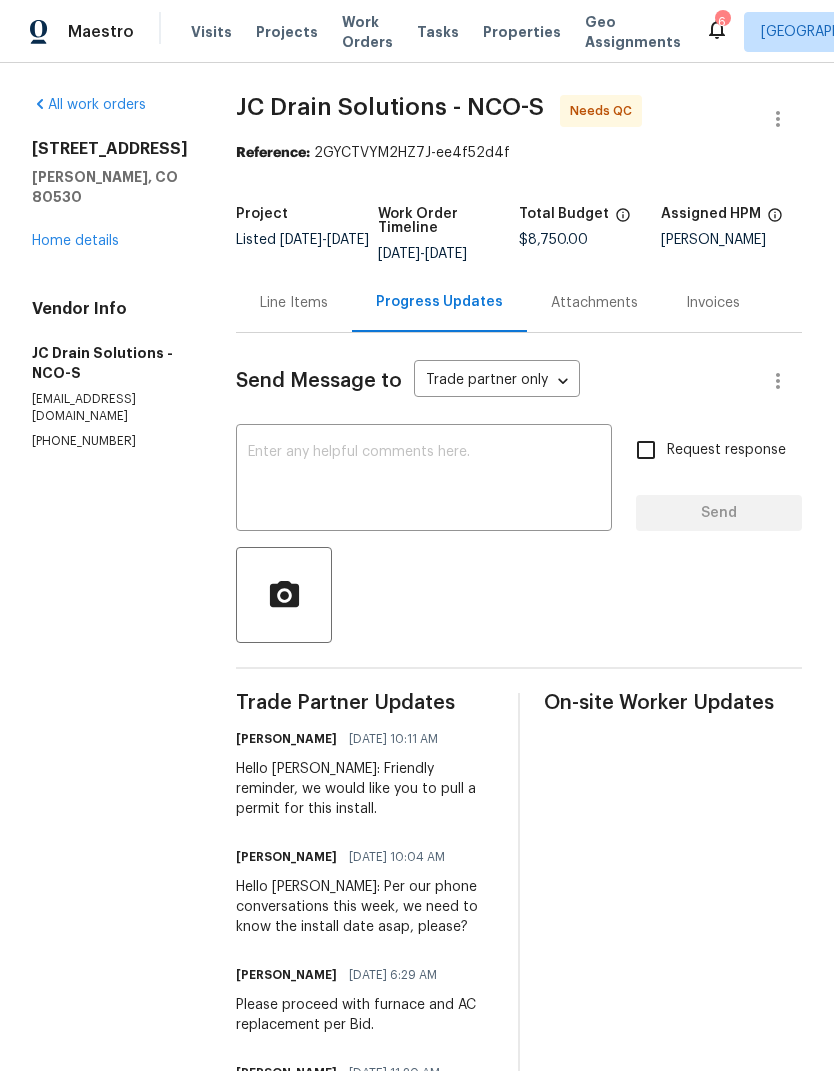 scroll, scrollTop: 0, scrollLeft: 0, axis: both 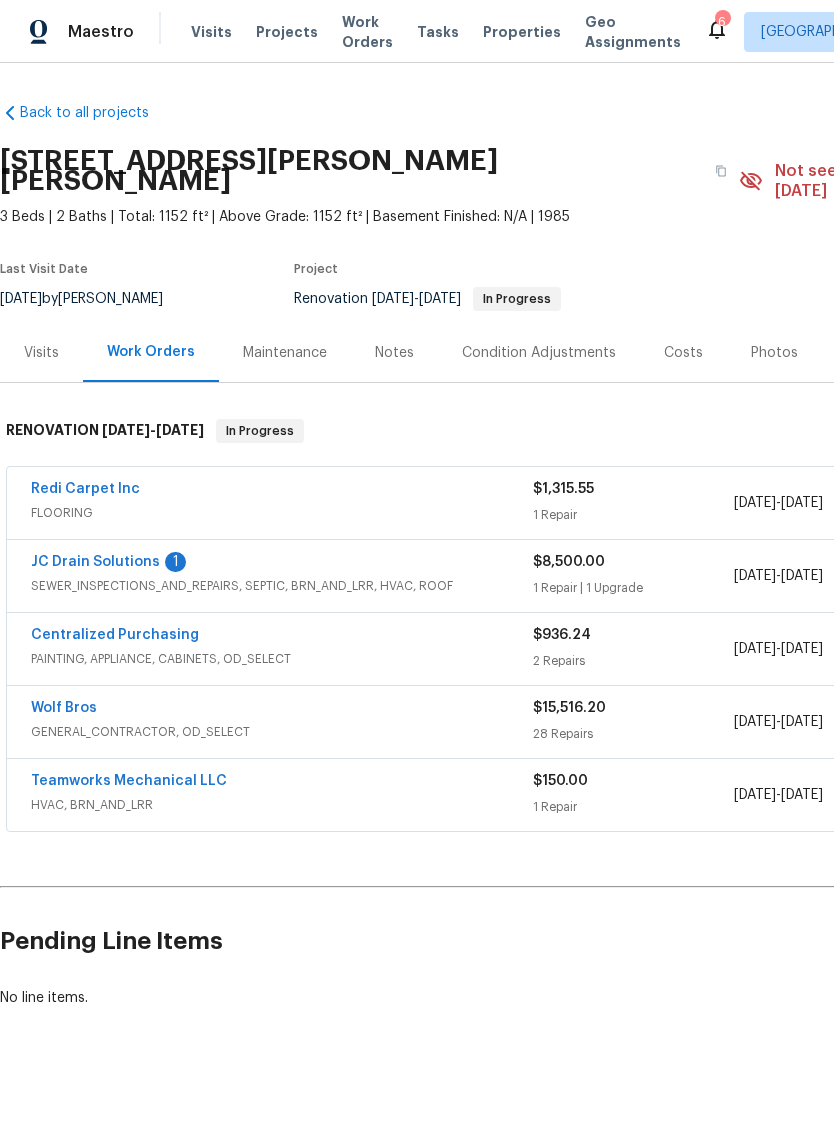 click on "JC Drain Solutions" at bounding box center [95, 562] 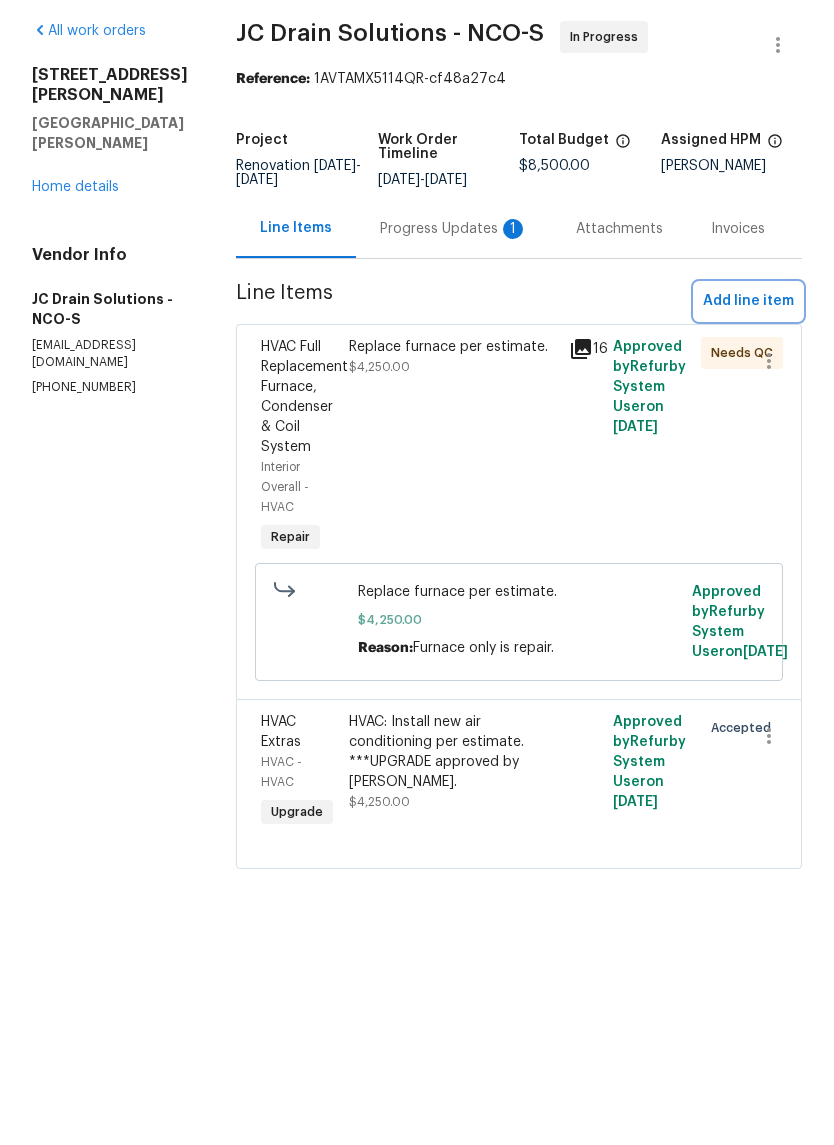 click on "Add line item" at bounding box center [748, 375] 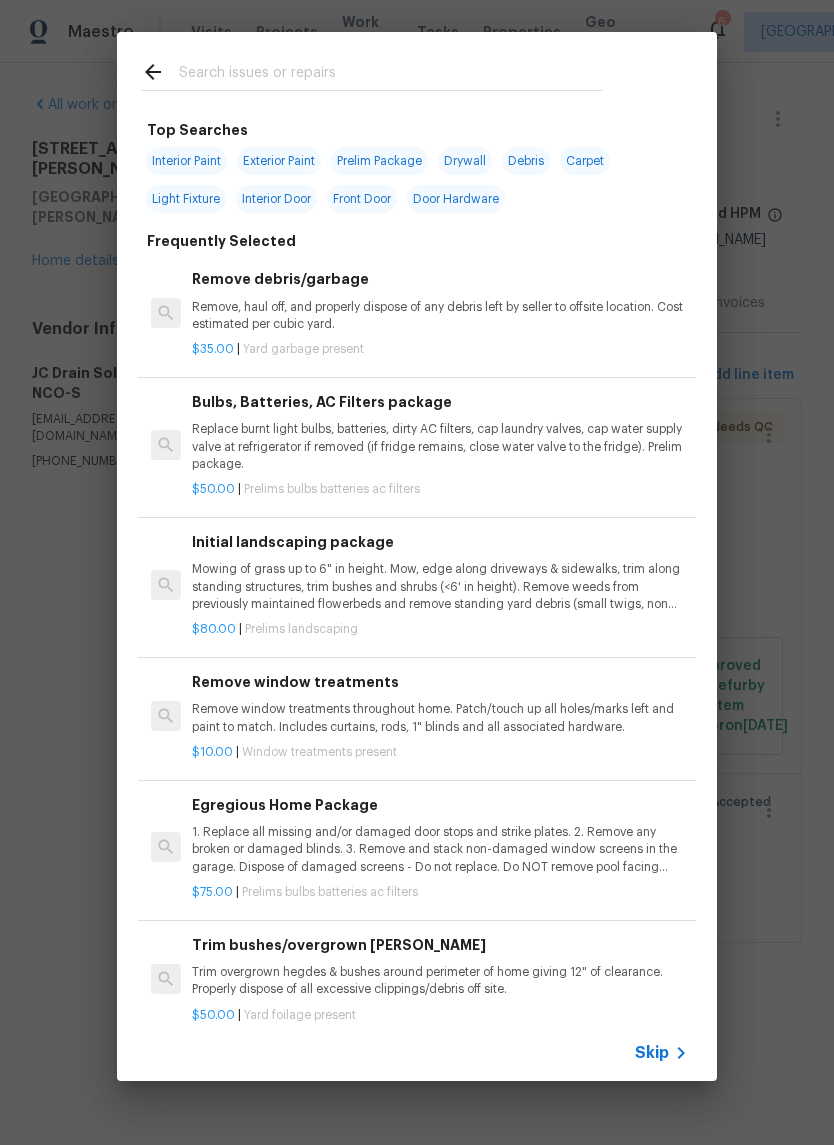 click at bounding box center (391, 75) 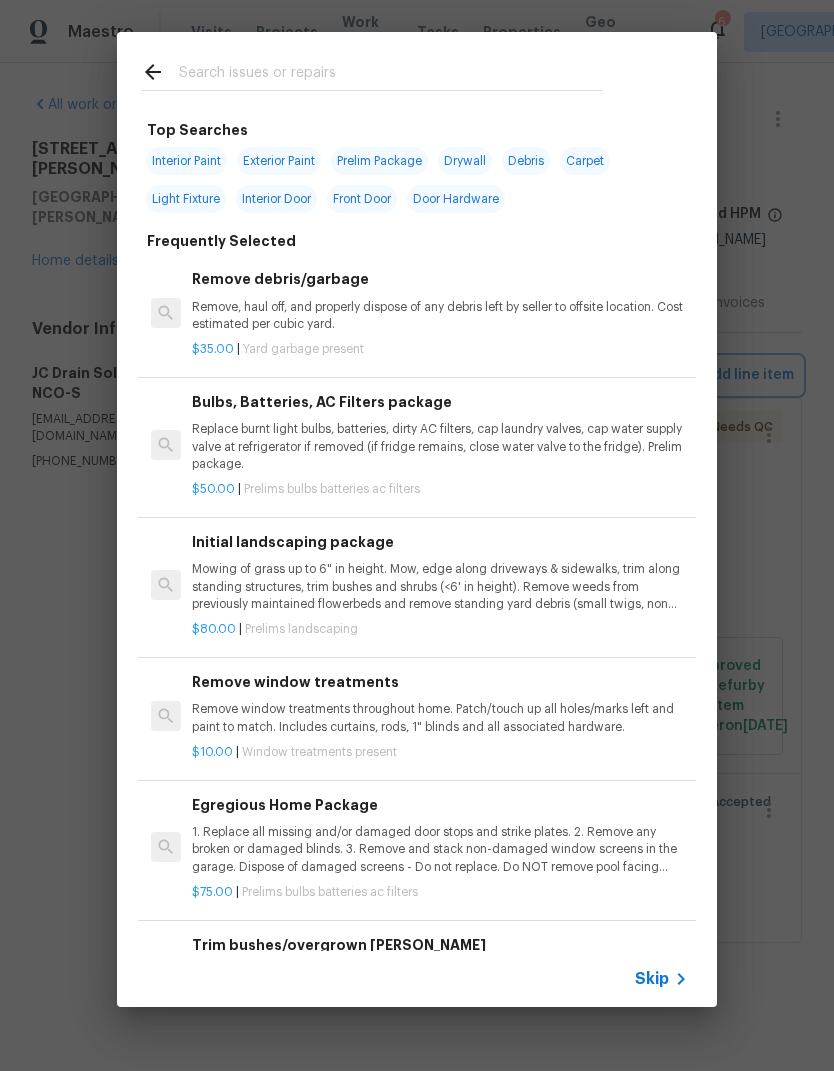 click on "Top Searches Interior Paint Exterior Paint Prelim Package Drywall Debris Carpet Light Fixture Interior Door Front Door Door Hardware Frequently Selected Remove debris/garbage Remove, haul off, and properly dispose of any debris left by seller to offsite location. Cost estimated per cubic yard. $35.00   |   Yard garbage present Bulbs, Batteries, AC Filters package Replace burnt light bulbs, batteries, dirty AC filters, cap laundry valves, cap water supply valve at refrigerator if removed (if fridge remains, close water valve to the fridge). Prelim package. $50.00   |   Prelims bulbs batteries ac filters Initial landscaping package Mowing of grass up to 6" in height. Mow, edge along driveways & sidewalks, trim along standing structures, trim bushes and shrubs (<6' in height). Remove weeds from previously maintained flowerbeds and remove standing yard debris (small twigs, non seasonal falling leaves).  Use leaf blower to remove clippings from hard surfaces." $80.00   |   Prelims landscaping $10.00   |   $75.00" at bounding box center [417, 519] 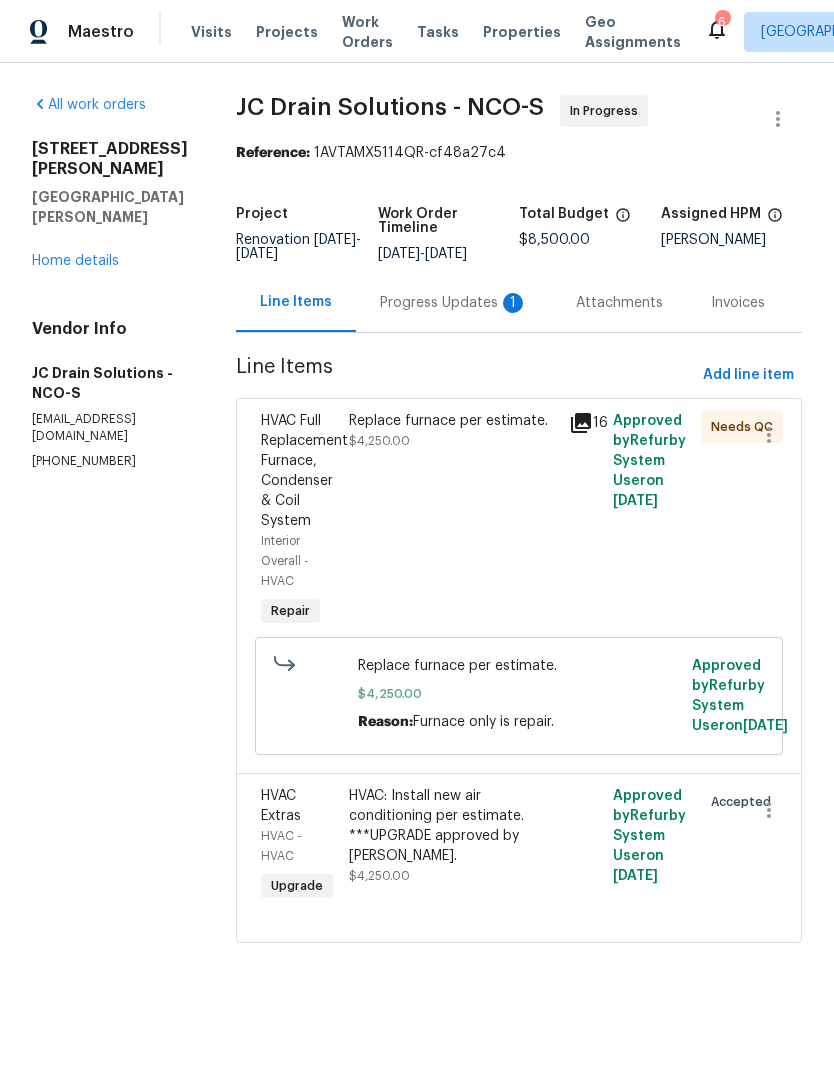 click on "HVAC:  Install new air conditioning per estimate.  ***UPGRADE approved by Jonathan Cheng. $4,250.00" at bounding box center [453, 846] 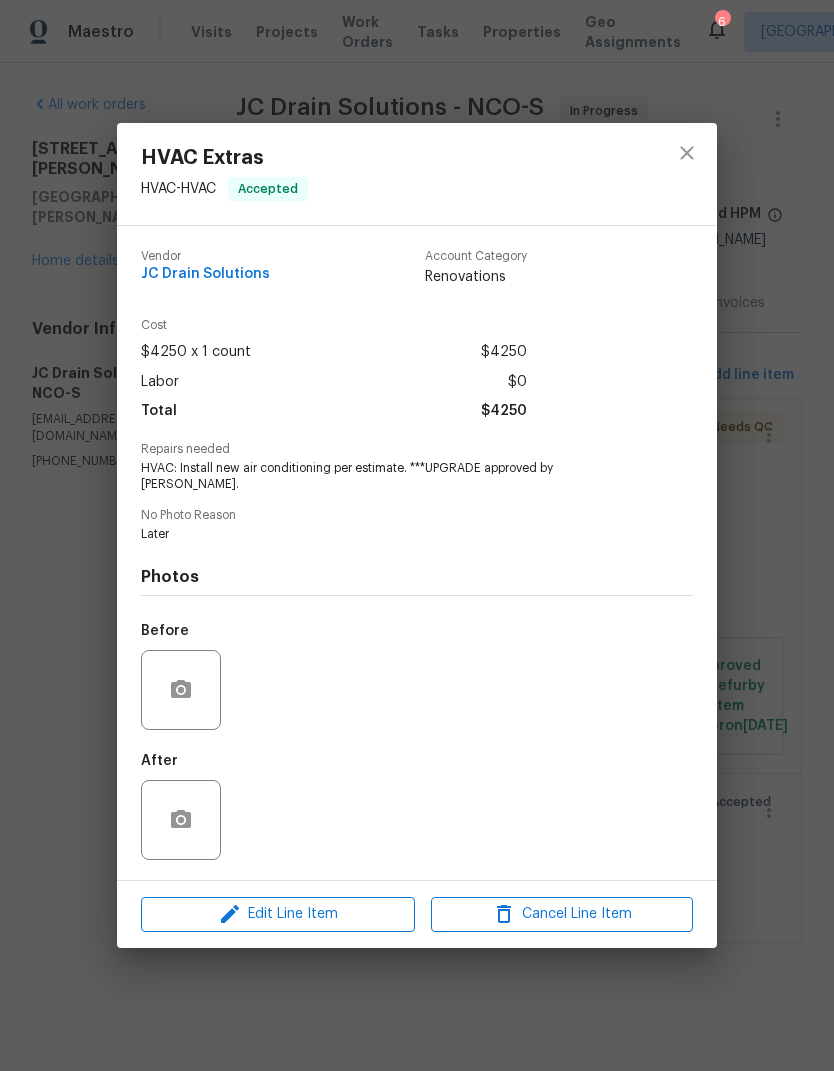 click on "HVAC Extras HVAC  -  HVAC Accepted Vendor JC Drain Solutions Account Category Renovations Cost $4250 x 1 count $4250 Labor $0 Total $4250 Repairs needed HVAC:  Install new air conditioning per estimate.  ***UPGRADE approved by Jonathan Cheng. No Photo Reason Later Photos Before After  Edit Line Item  Cancel Line Item" at bounding box center (417, 535) 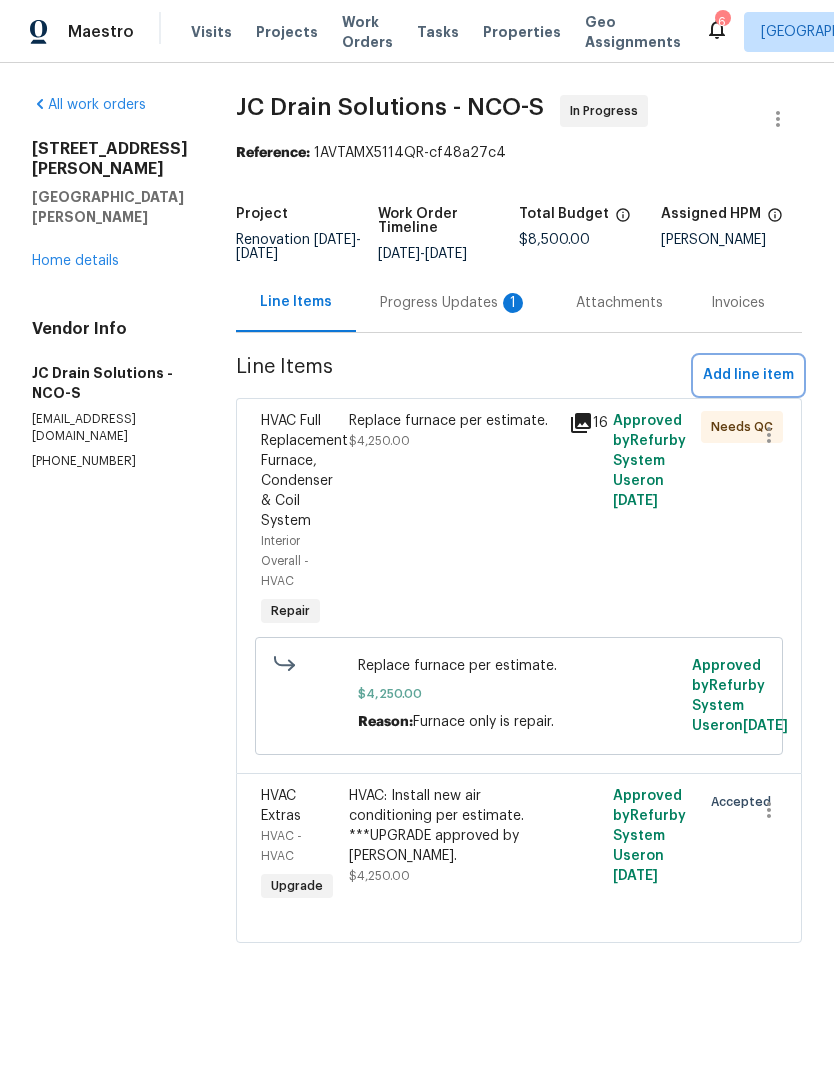 click on "Add line item" at bounding box center [748, 375] 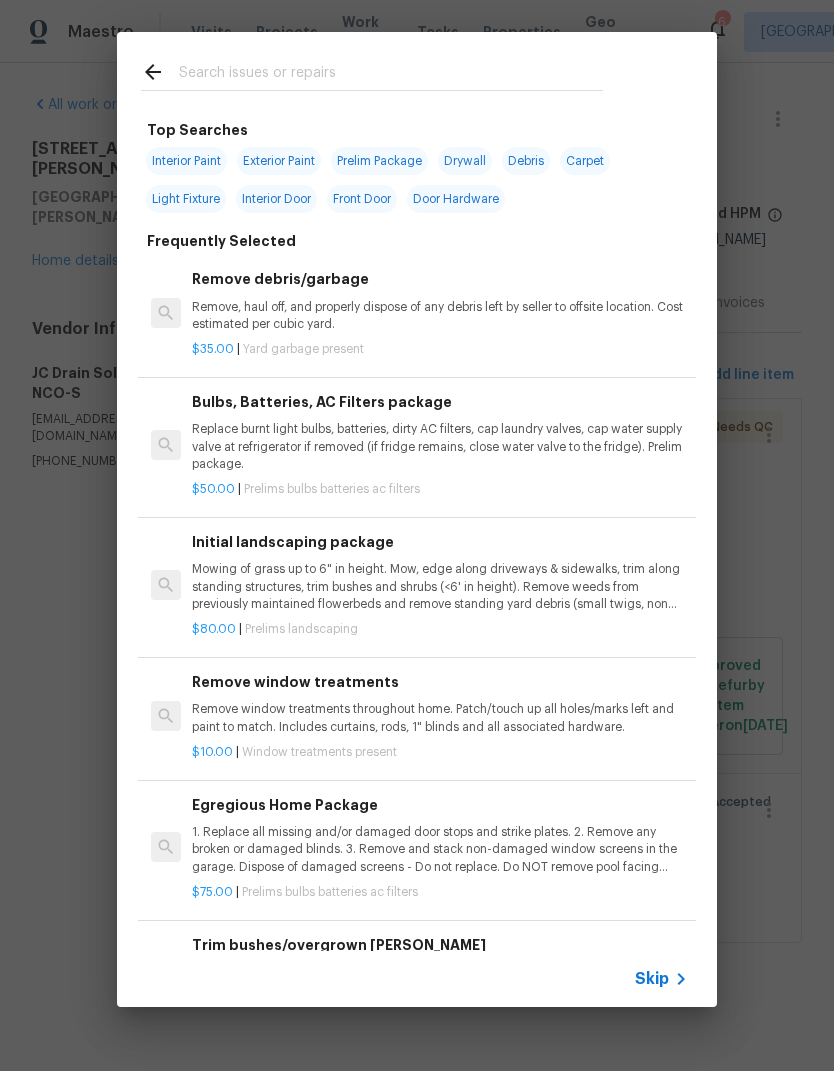 click at bounding box center (391, 75) 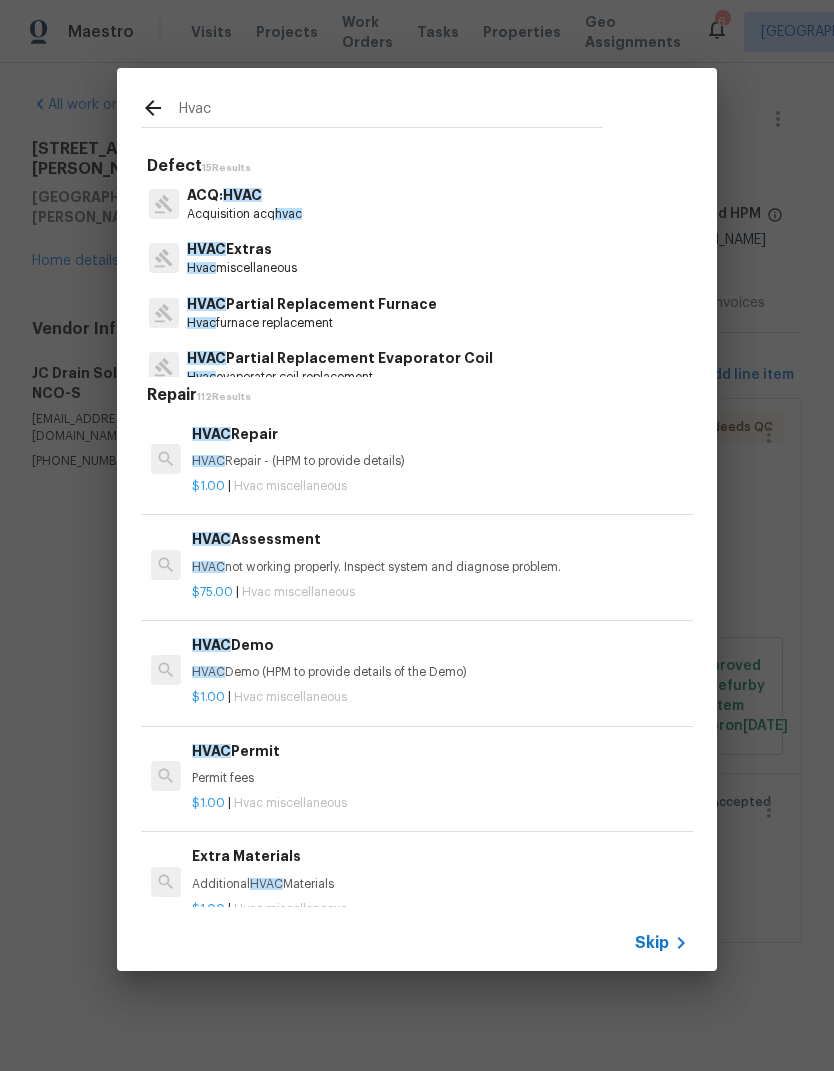 type on "Hvac" 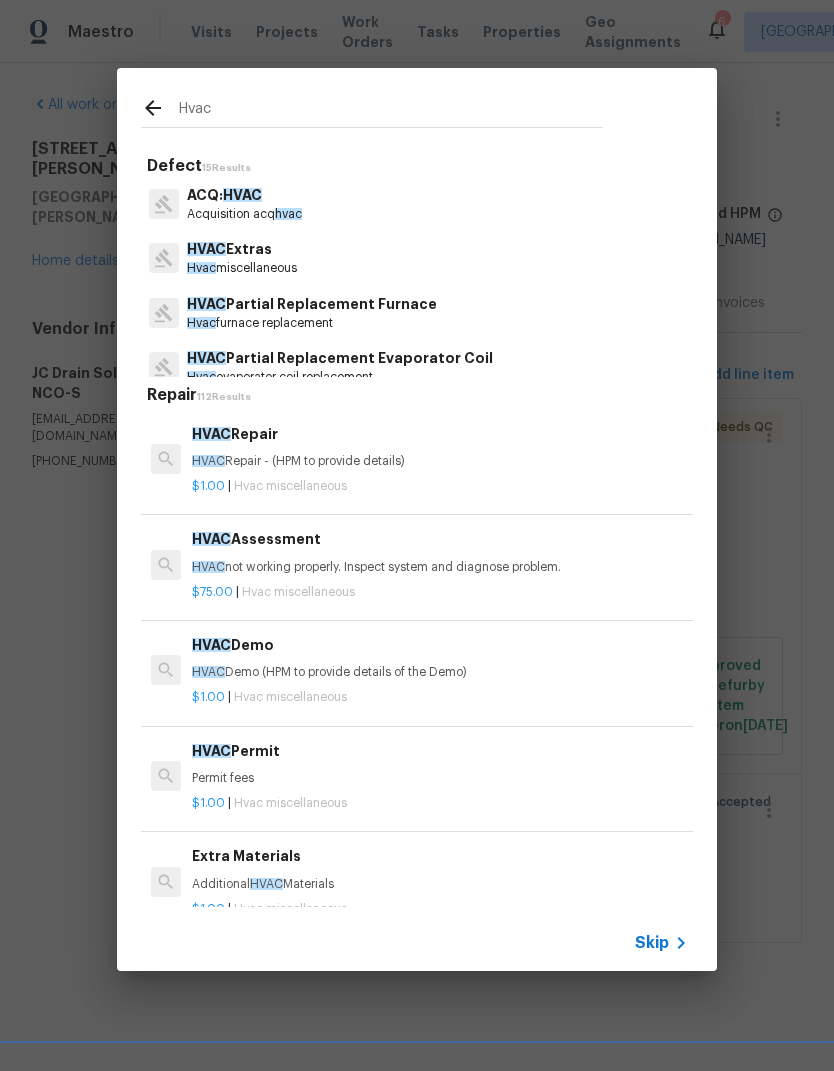 click at bounding box center [164, 258] 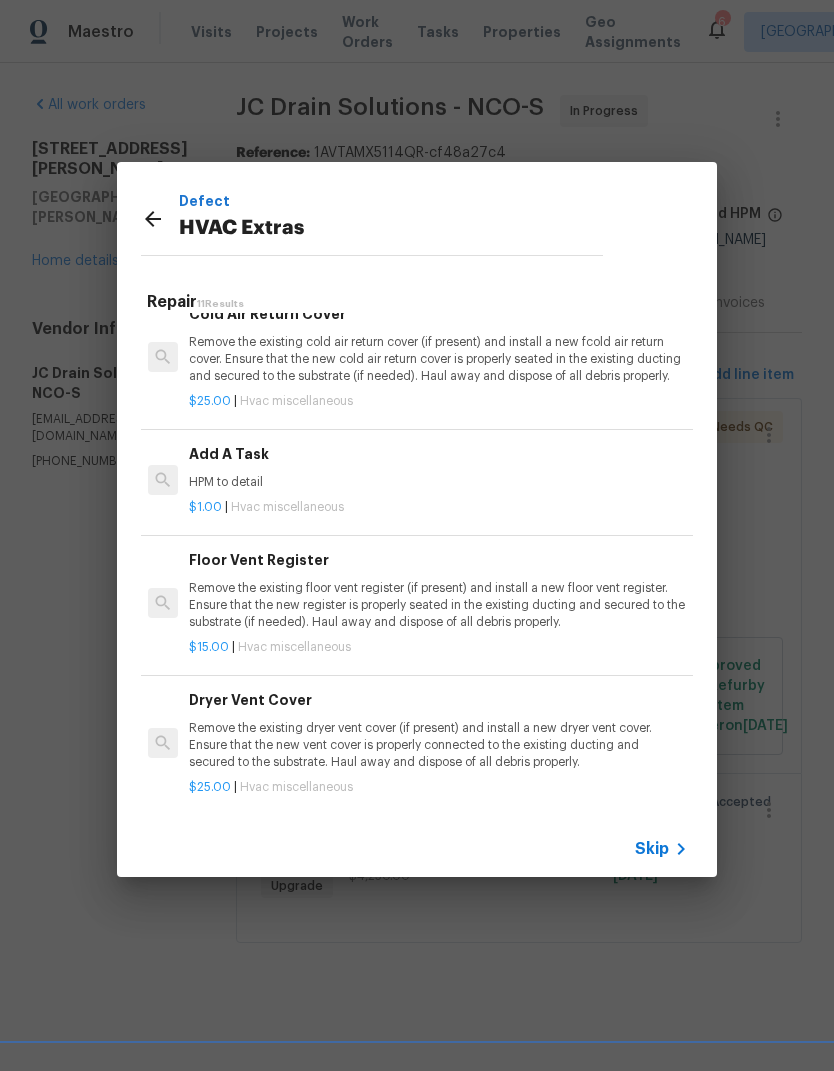 scroll, scrollTop: 715, scrollLeft: 3, axis: both 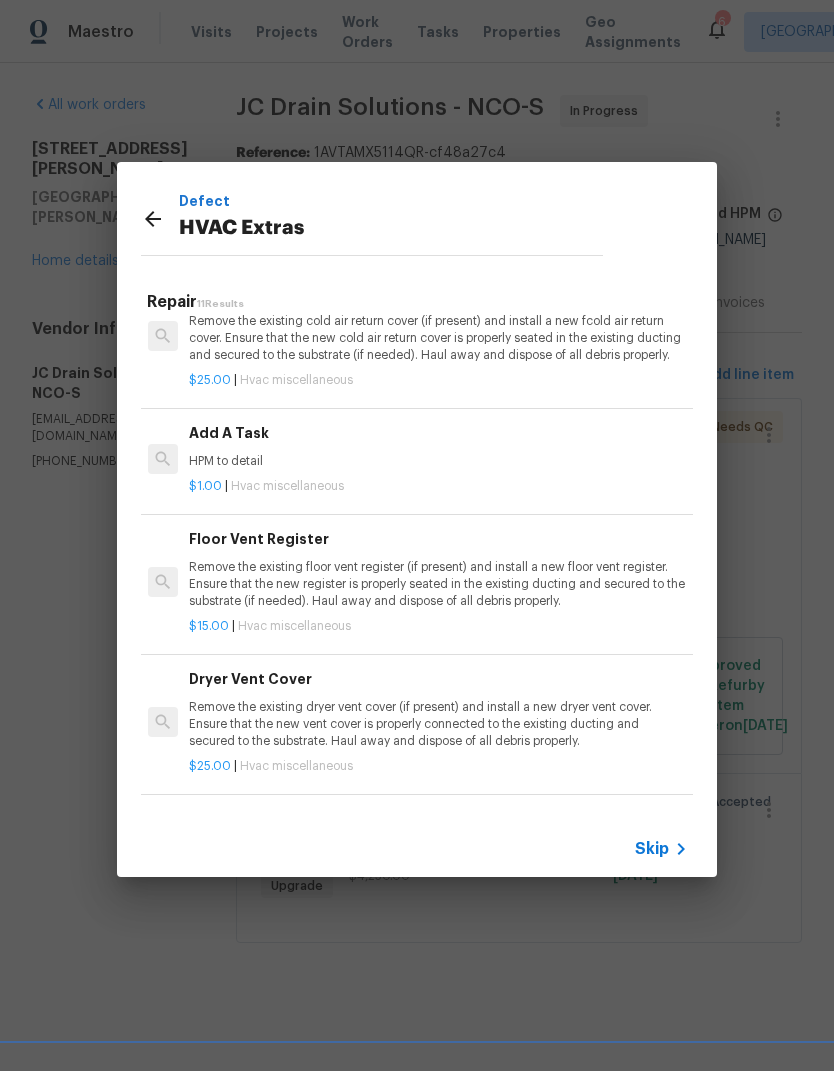 click on "Add A Task" at bounding box center [437, 433] 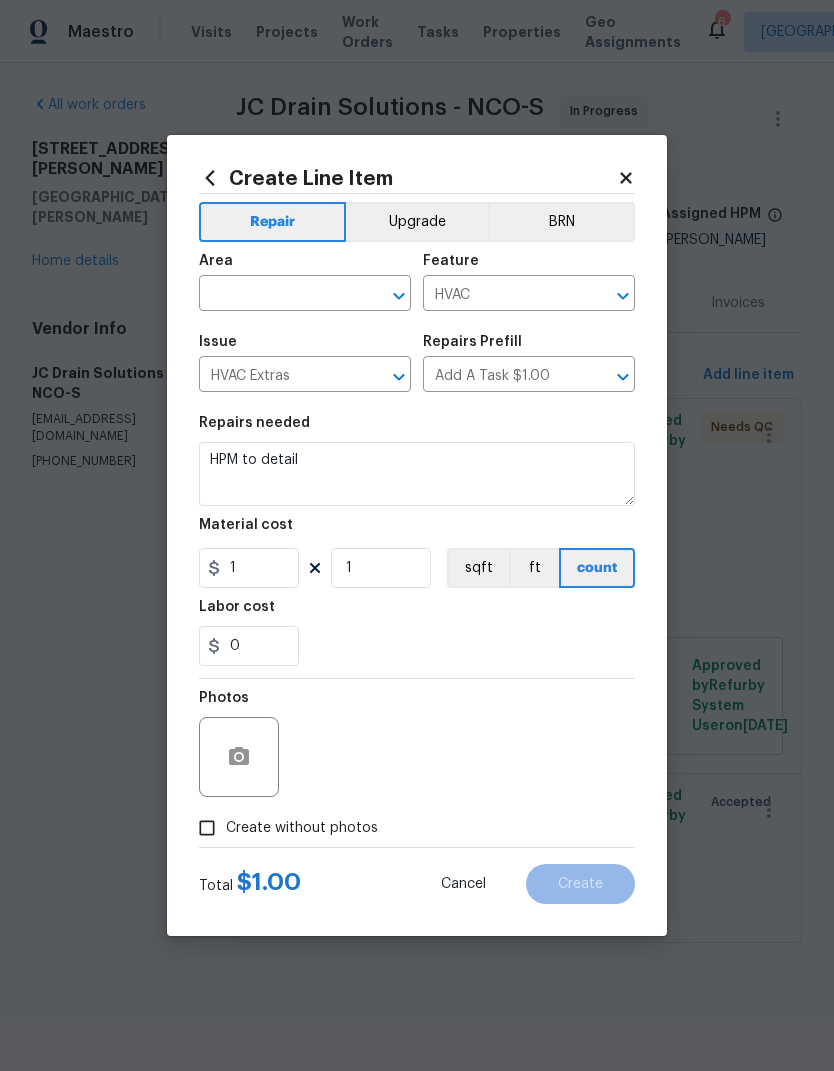 click on "Create Line Item Repair Upgrade BRN Area ​ Feature HVAC ​ Issue HVAC Extras ​ Repairs Prefill Add A Task $1.00 ​ Repairs needed HPM to detail Material cost 1 1 sqft ft count Labor cost 0 Photos Create without photos Total   $ 1.00 Cancel Create" at bounding box center [417, 535] 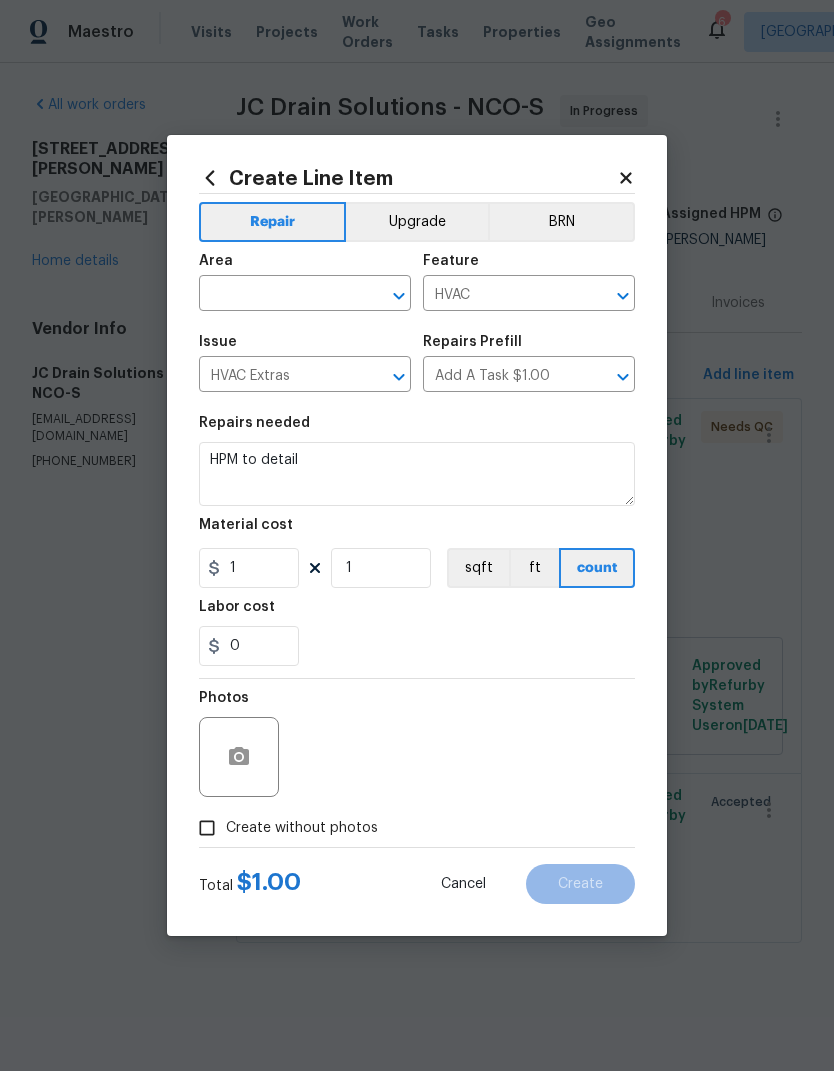 click at bounding box center (277, 295) 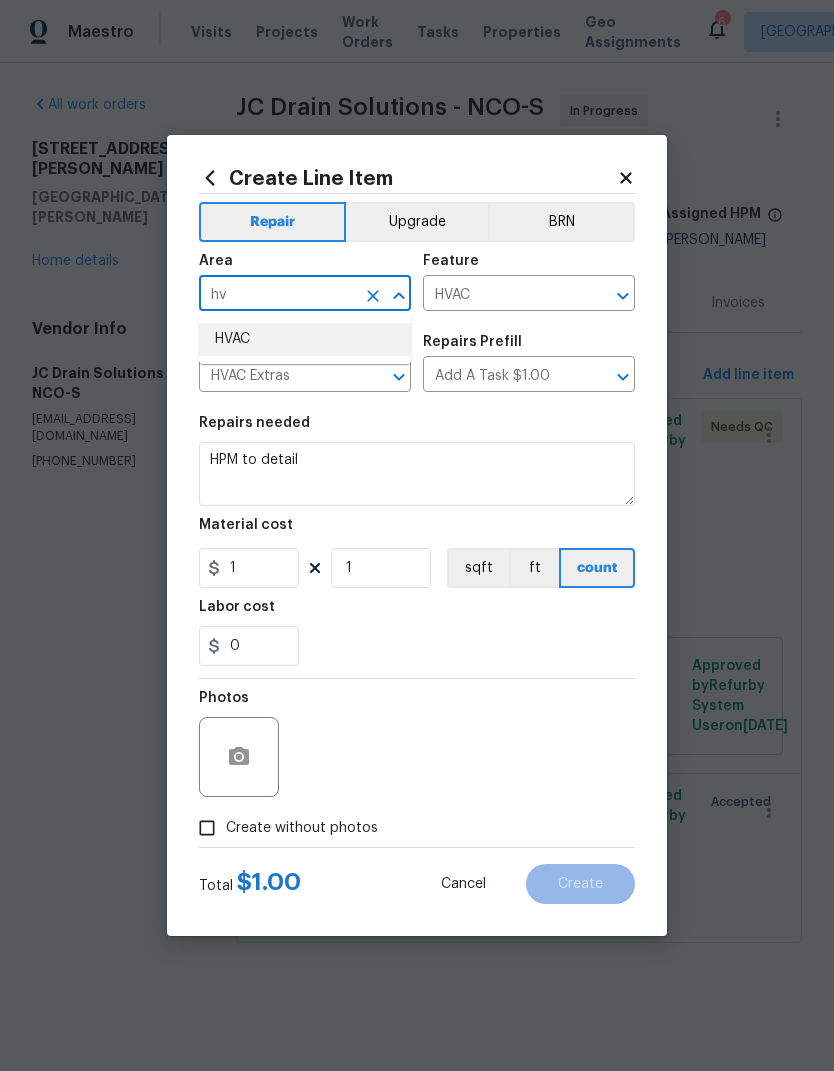 click on "HVAC" at bounding box center (305, 339) 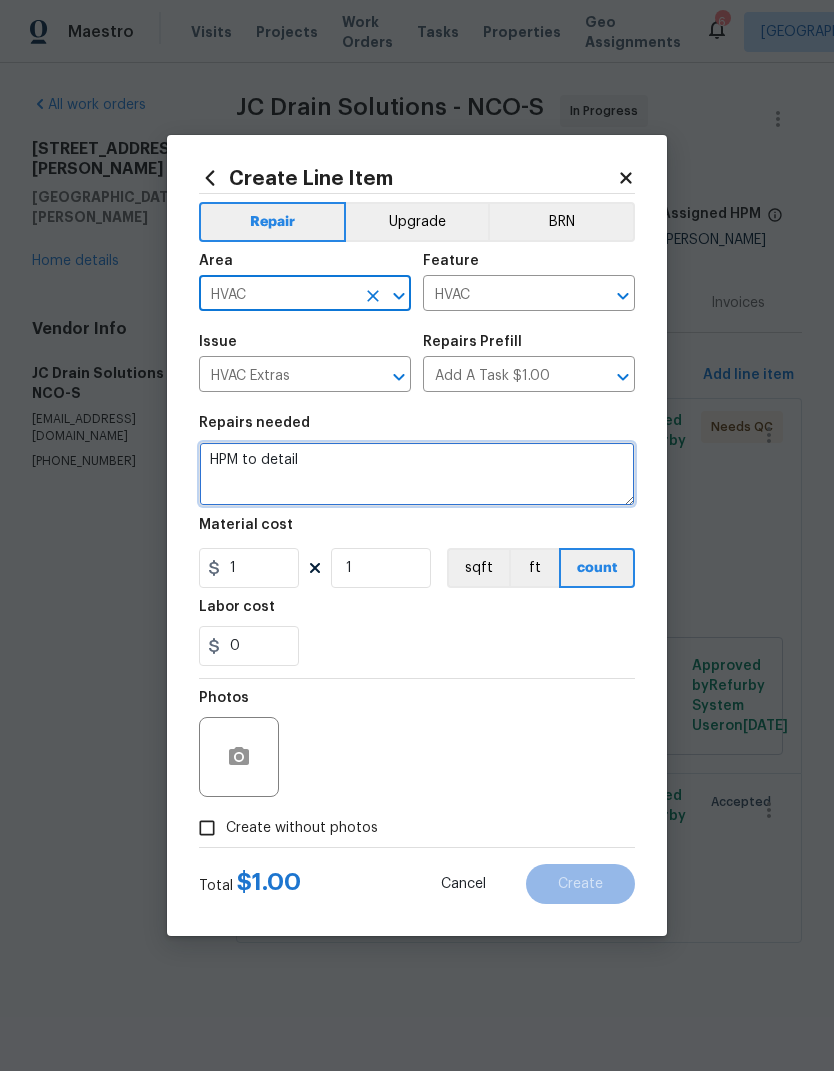 click on "HPM to detail" at bounding box center [417, 474] 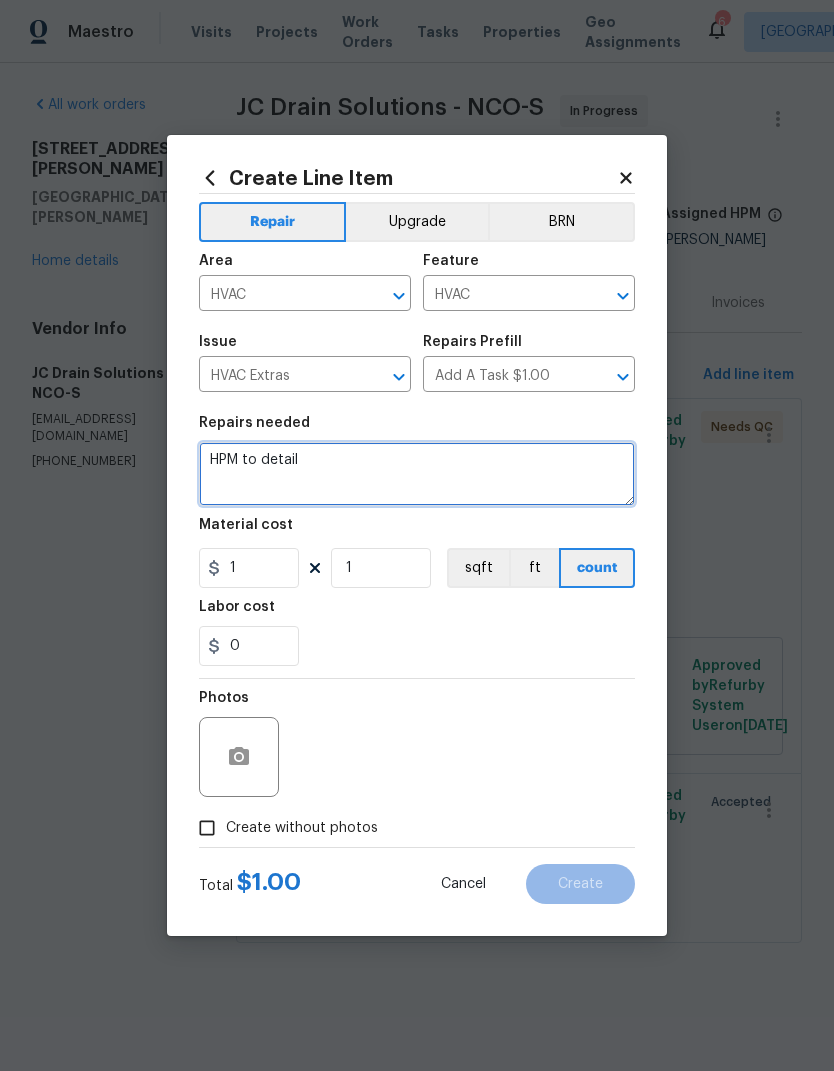 click on "HPM to detail" at bounding box center (417, 474) 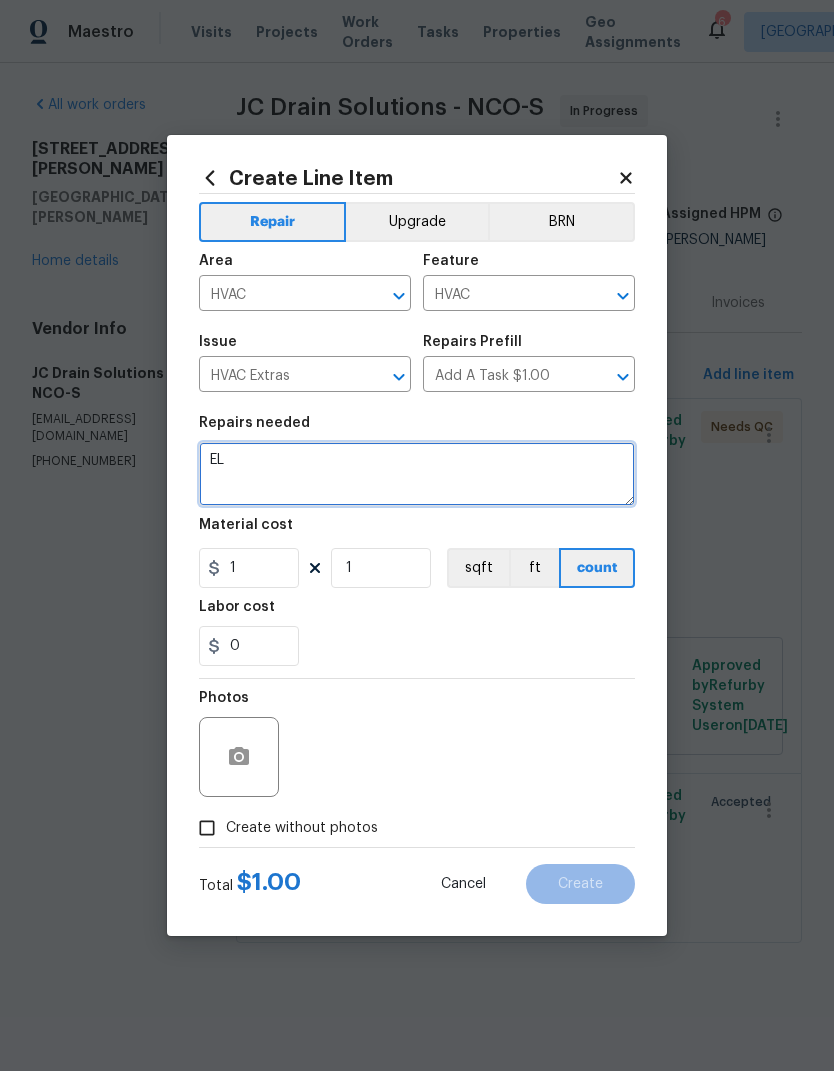 type on "E" 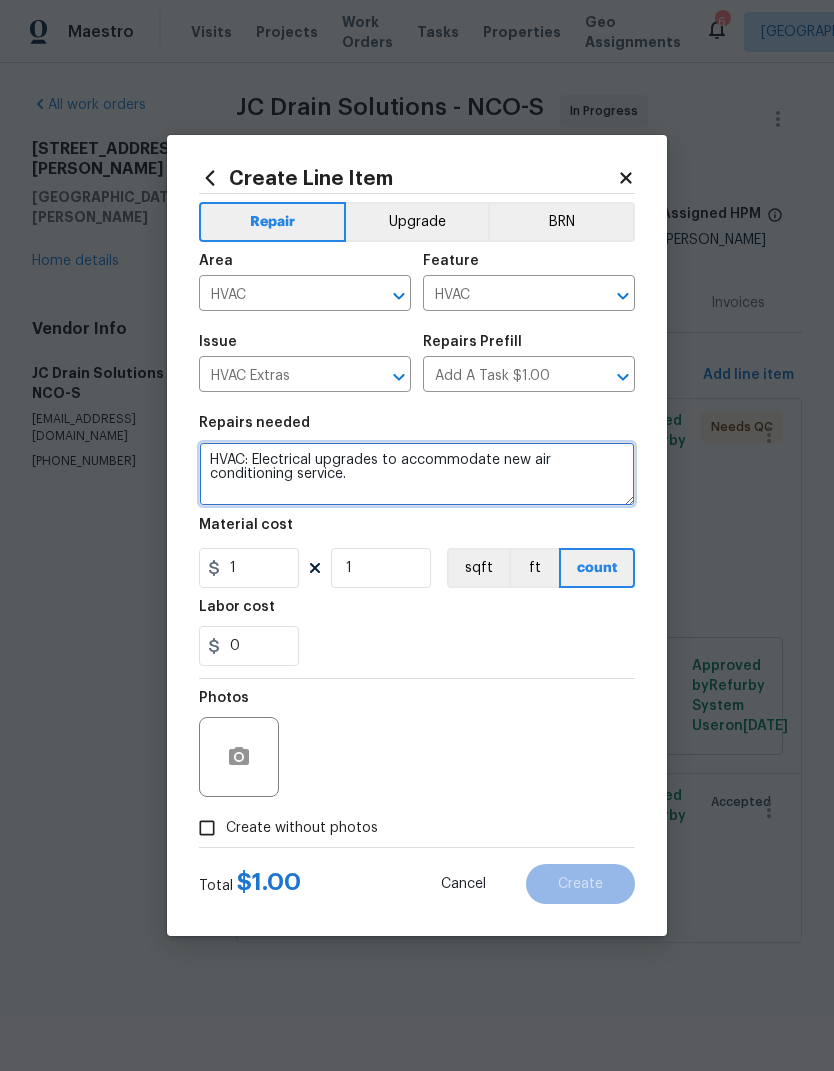click on "HVAC: Electrical upgrades to accommodate new air conditioning service." at bounding box center [417, 474] 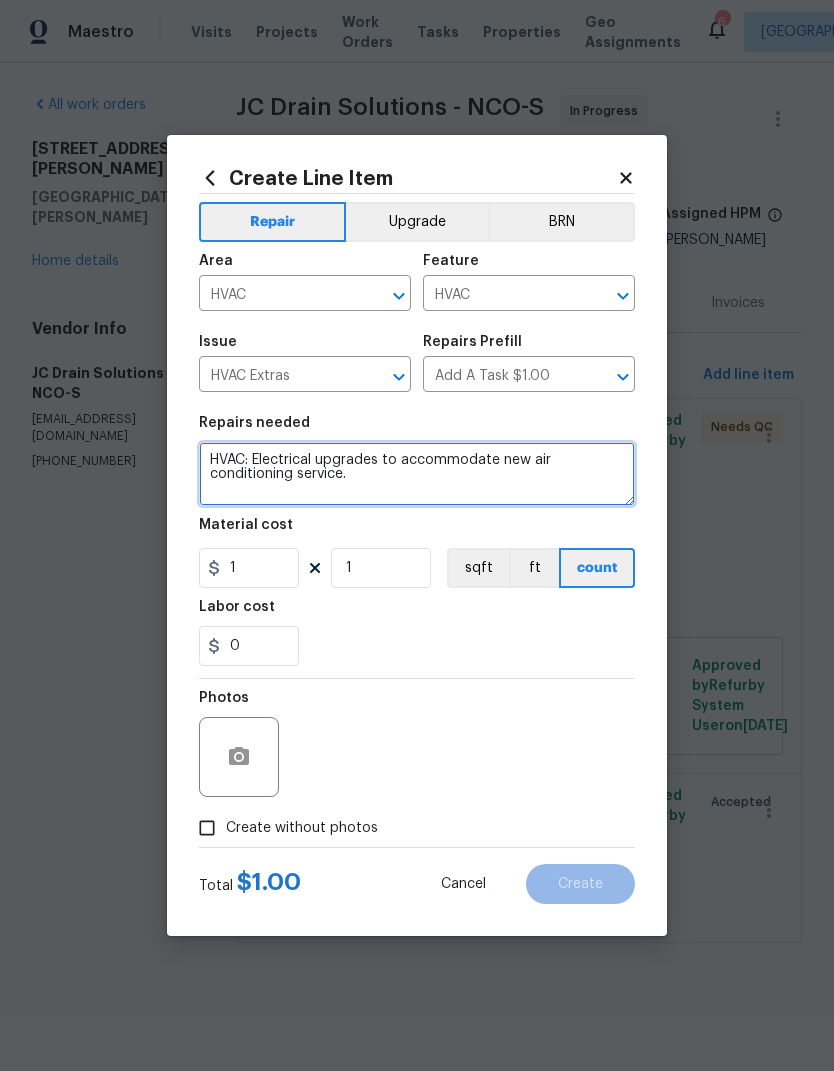 paste on "***UPGRADE approved by Jonathan Cheng." 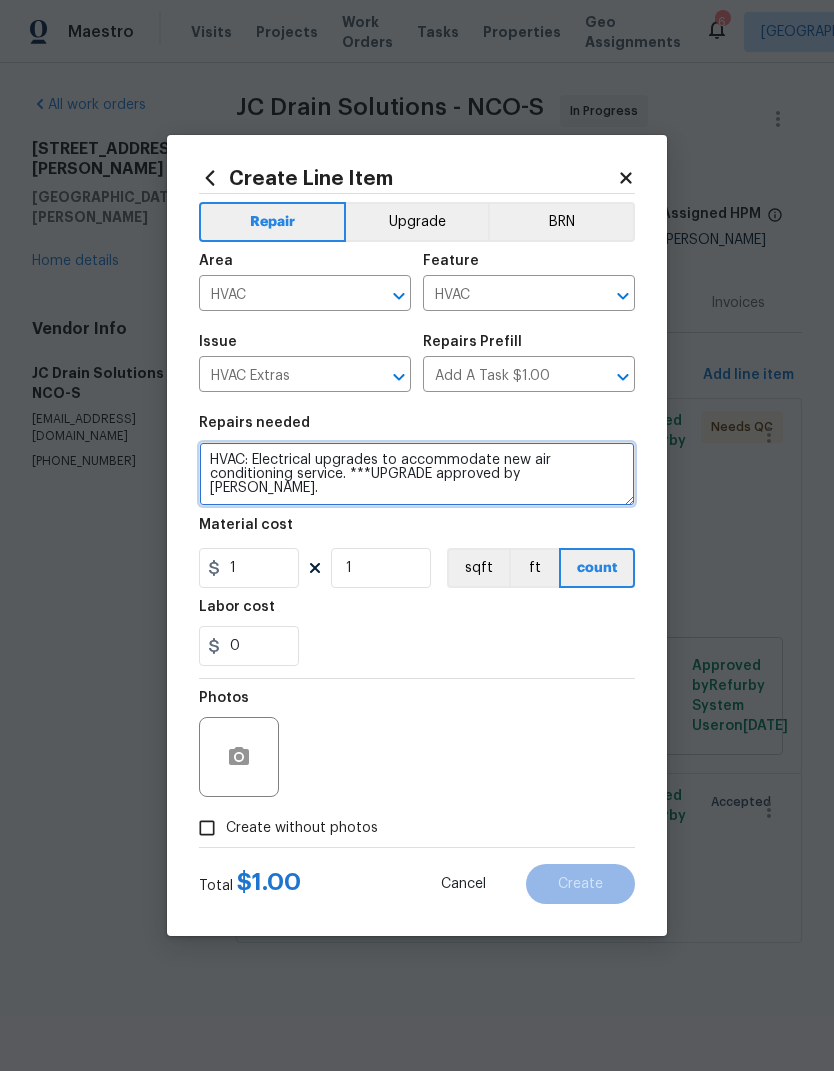 type on "HVAC: Electrical upgrades to accommodate new air conditioning service. ***UPGRADE approved by Jonathan Cheng." 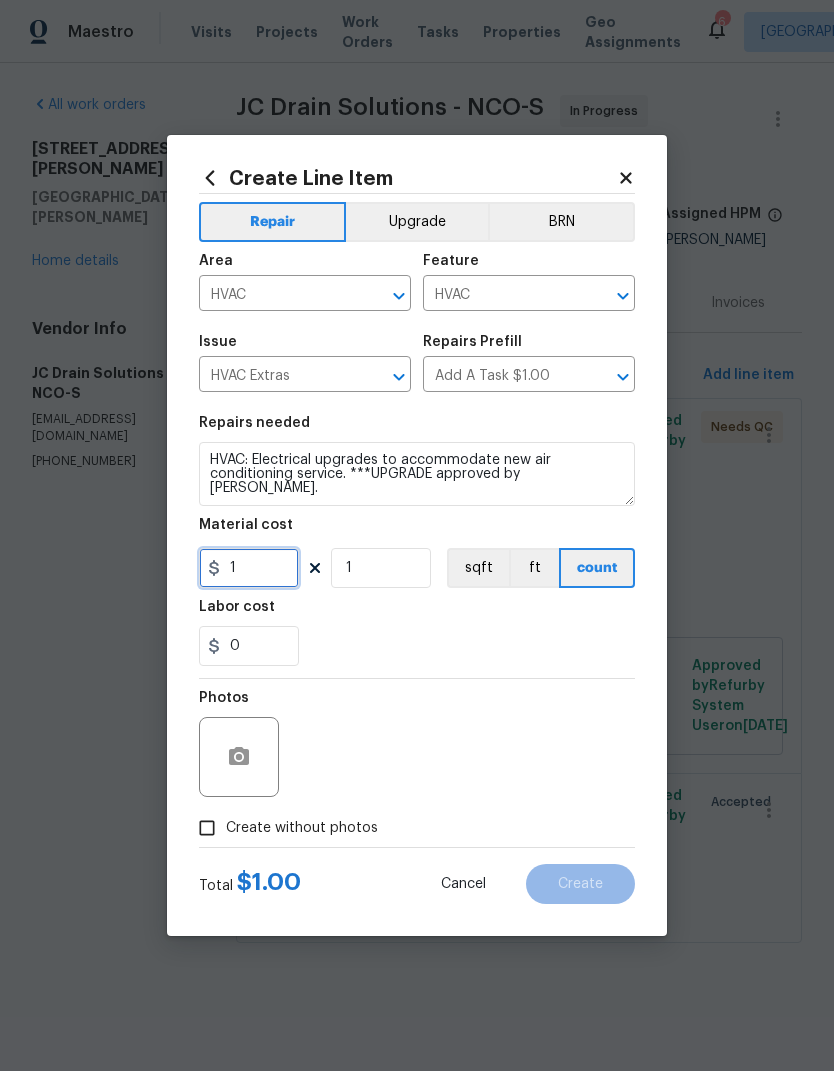 click on "1" at bounding box center [249, 568] 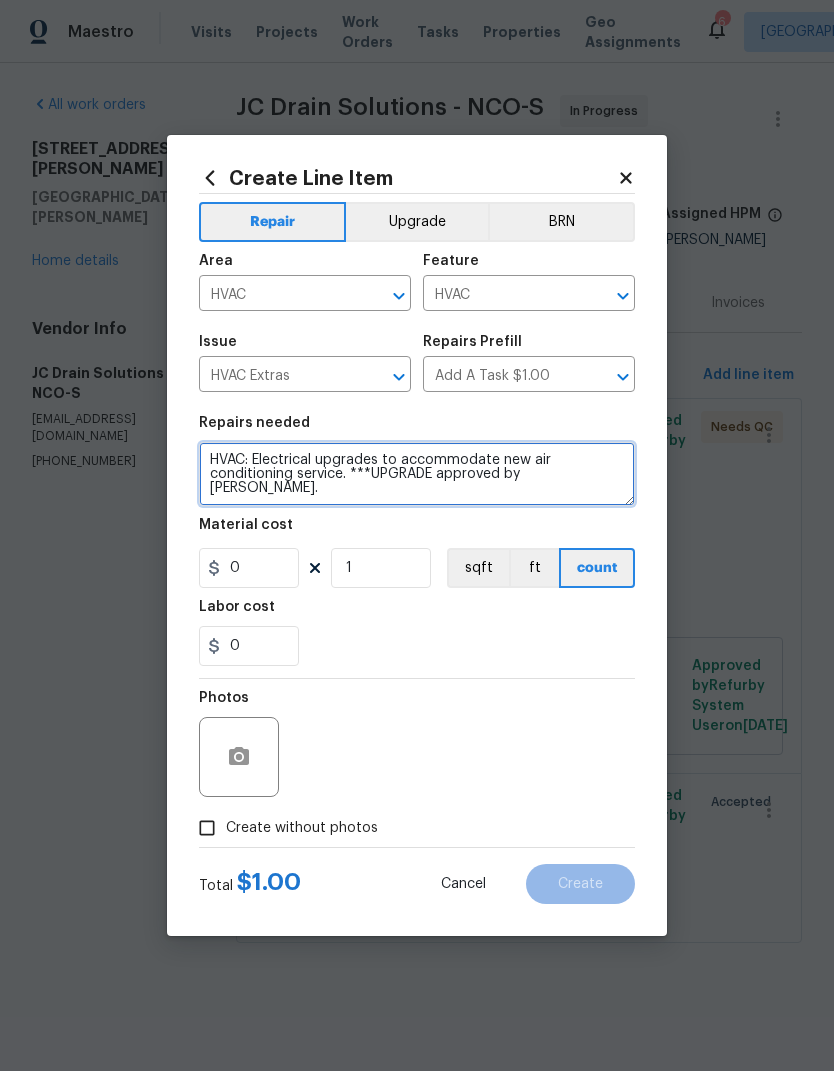 click on "HVAC: Electrical upgrades to accommodate new air conditioning service. ***UPGRADE approved by Jonathan Cheng." at bounding box center [417, 474] 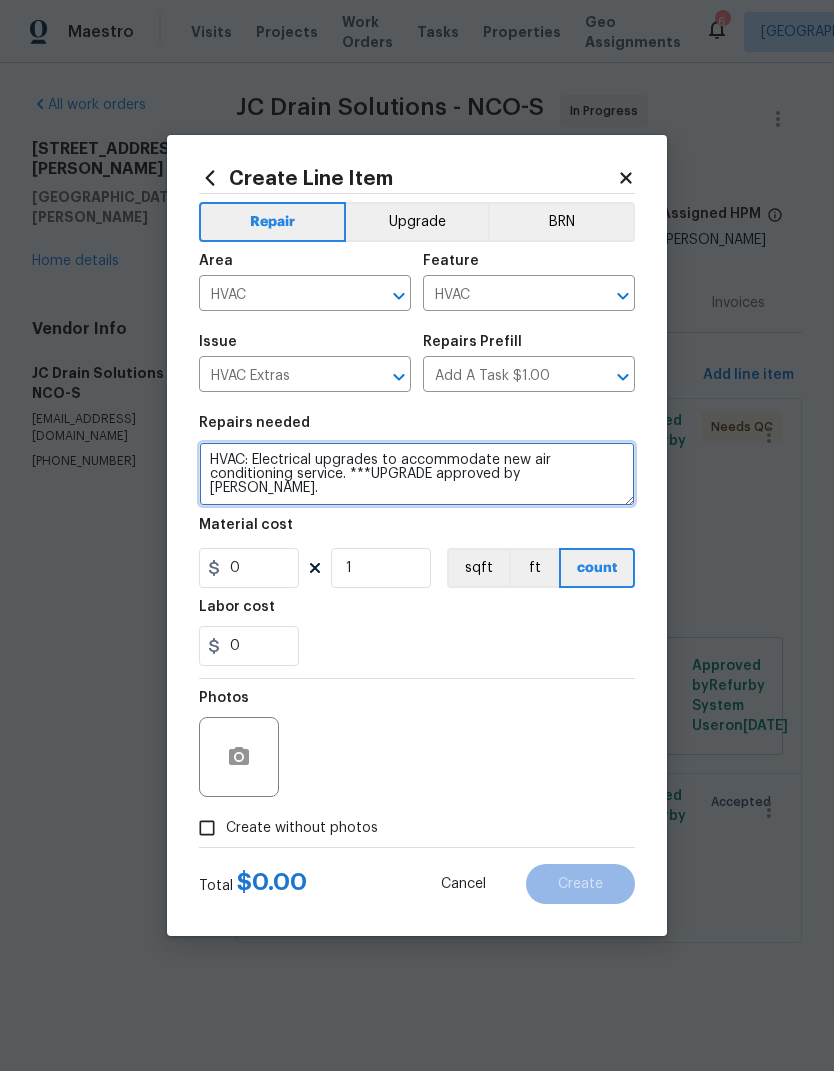 click on "HVAC: Electrical upgrades to accommodate new air conditioning service. ***UPGRADE approved by Jonathan Cheng." at bounding box center [417, 474] 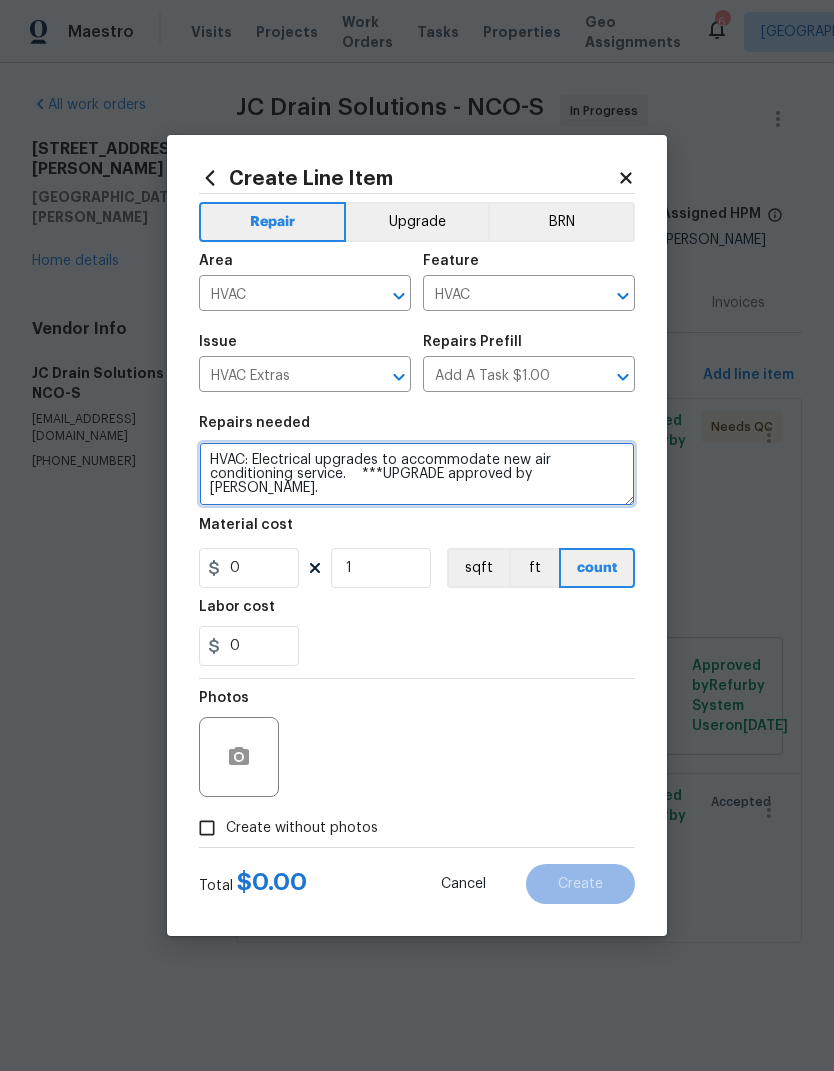 paste on "Hello John, we are all done here as well, can you please add the other $800 for the new electrical for the units please before submitting the invoice. Thank you Sr" 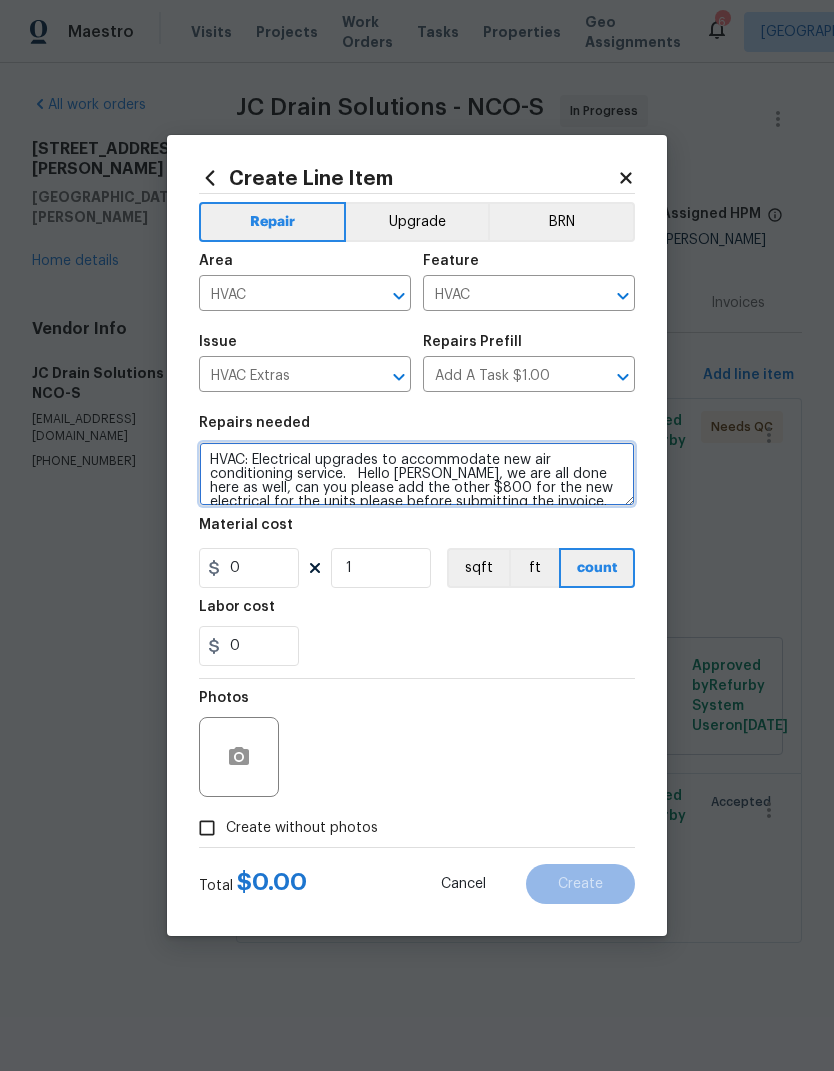 scroll, scrollTop: 0, scrollLeft: 0, axis: both 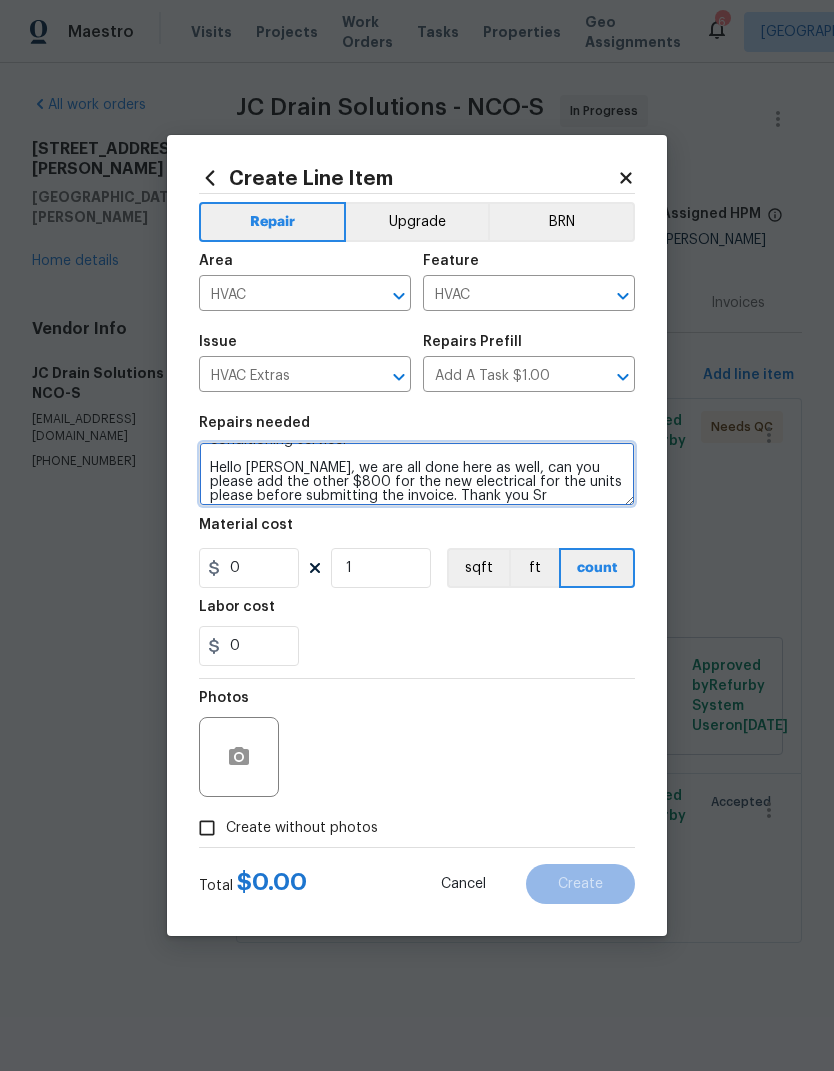 click on "HVAC: Electrical upgrades to accommodate new air conditioning service.
Hello John, we are all done here as well, can you please add the other $800 for the new electrical for the units please before submitting the invoice. Thank you Sr
***UPGRADE approved by Jonathan Cheng." at bounding box center (417, 474) 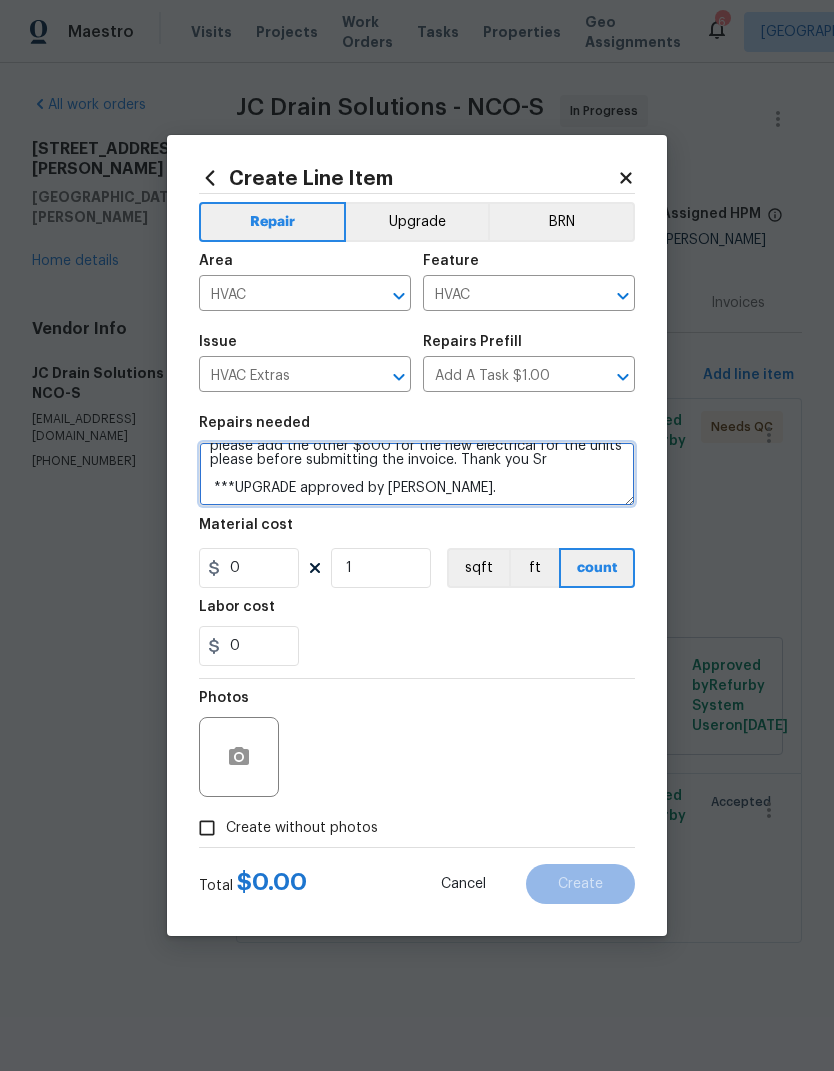 scroll, scrollTop: 70, scrollLeft: 0, axis: vertical 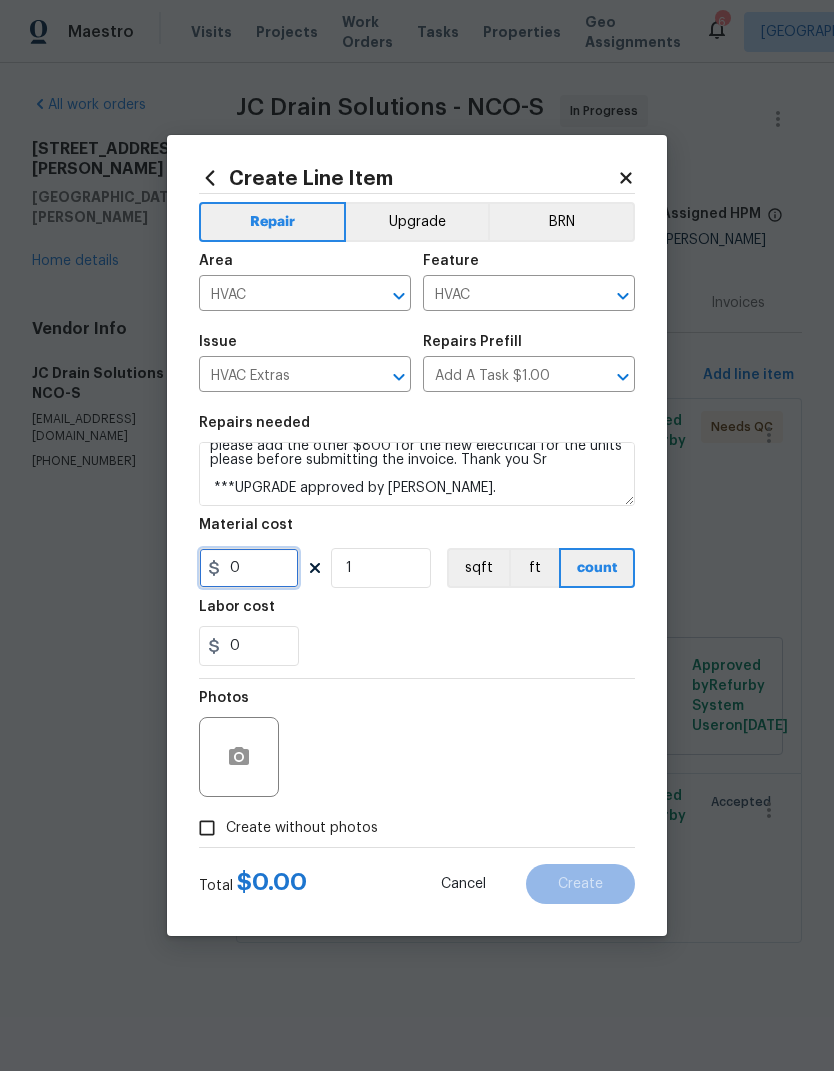 click on "0" at bounding box center [249, 568] 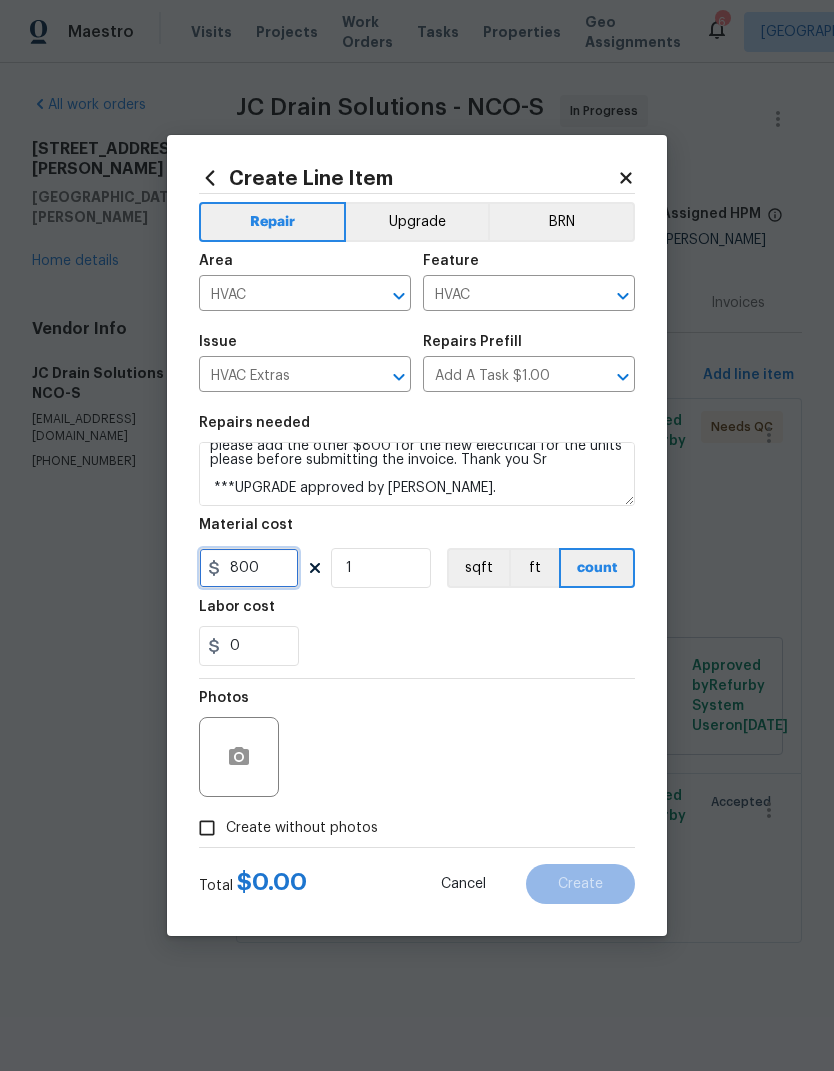 type on "800" 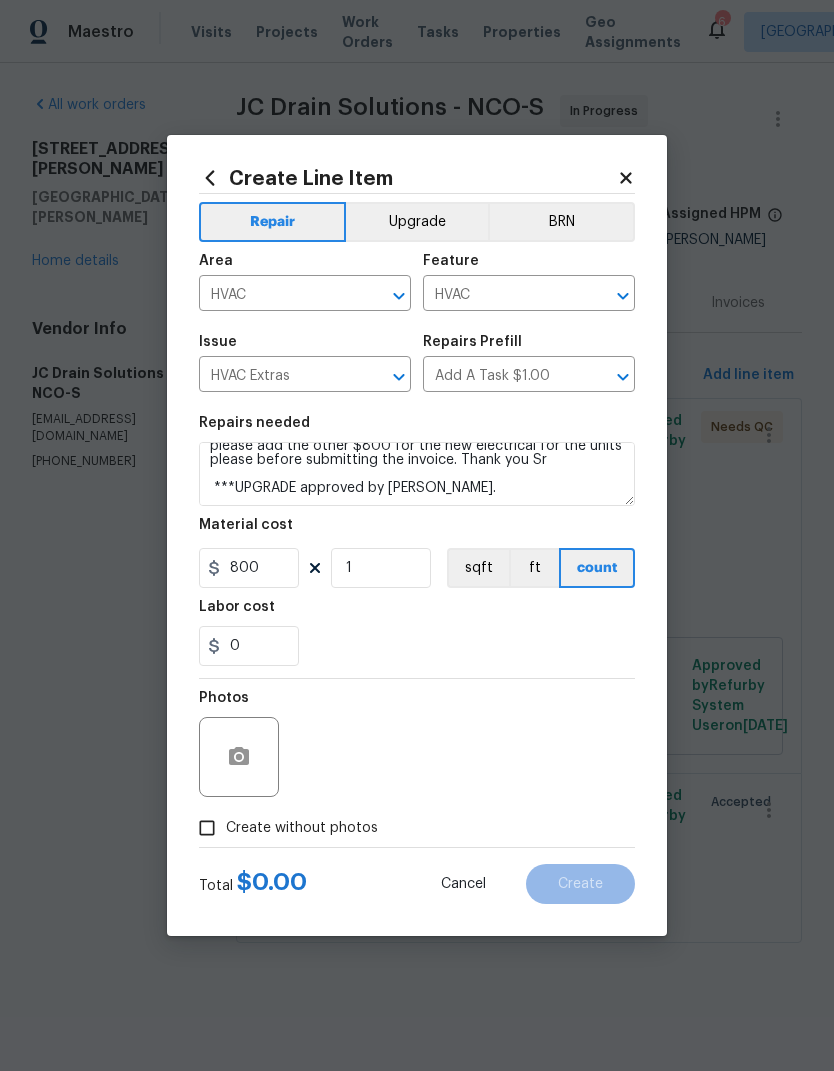 click on "Create Line Item Repair Upgrade BRN Area HVAC ​ Feature HVAC ​ Issue HVAC Extras ​ Repairs Prefill Add A Task $1.00 ​ Repairs needed HVAC: Electrical upgrades to accommodate new air conditioning service.
Hello John, we are all done here as well, can you please add the other $800 for the new electrical for the units please before submitting the invoice. Thank you Sr
***UPGRADE approved by Jonathan Cheng.   Material cost 800 1 sqft ft count Labor cost 0 Photos Create without photos Total   $ 0.00 Cancel Create" at bounding box center [417, 535] 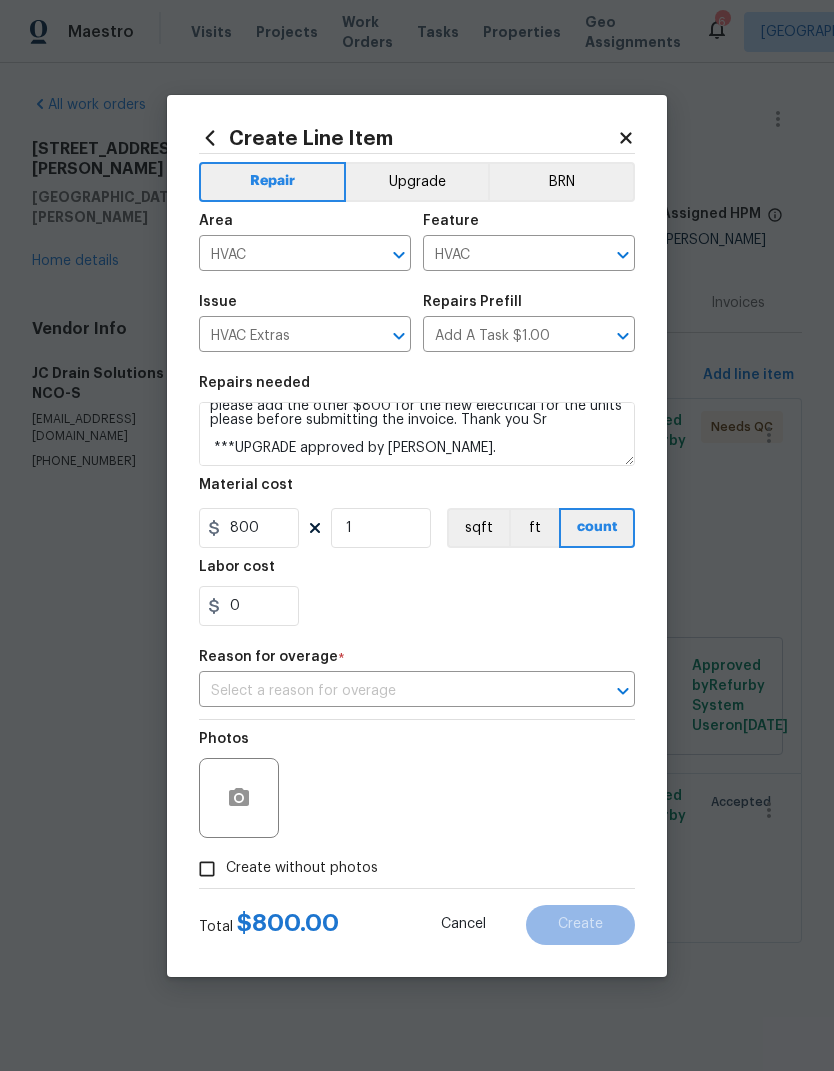 click at bounding box center (389, 691) 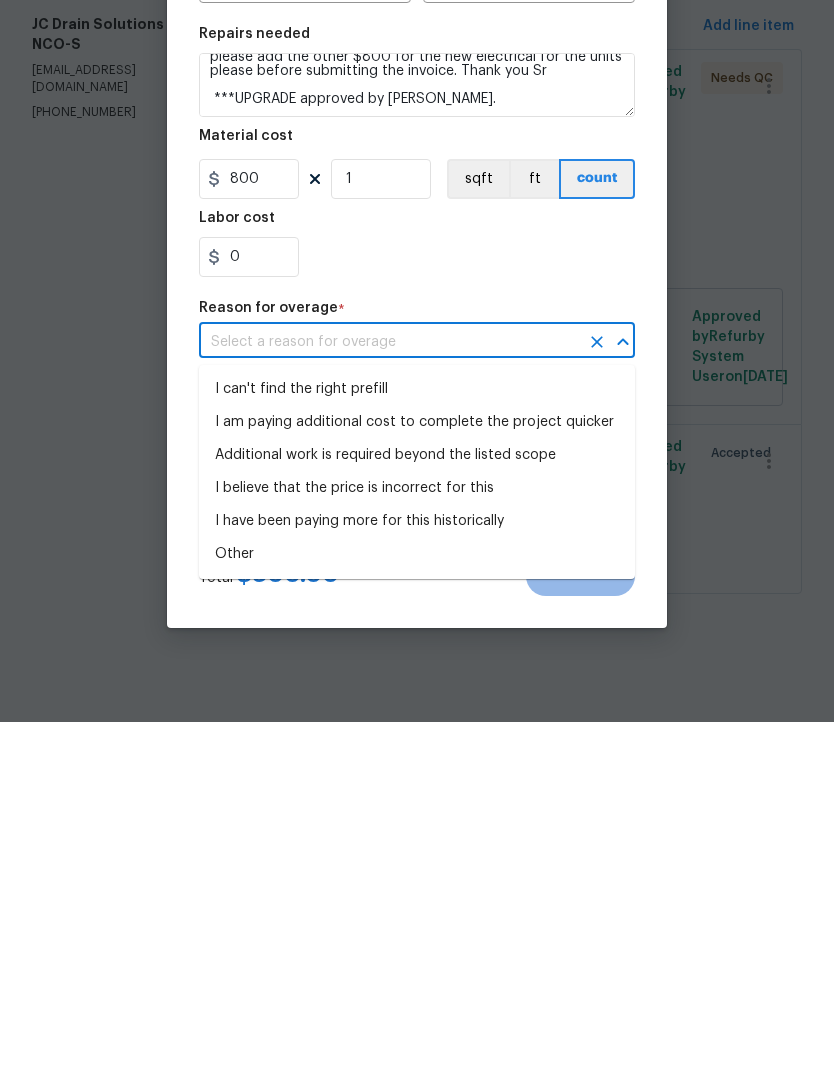 click on "I can't find the right prefill" at bounding box center [417, 738] 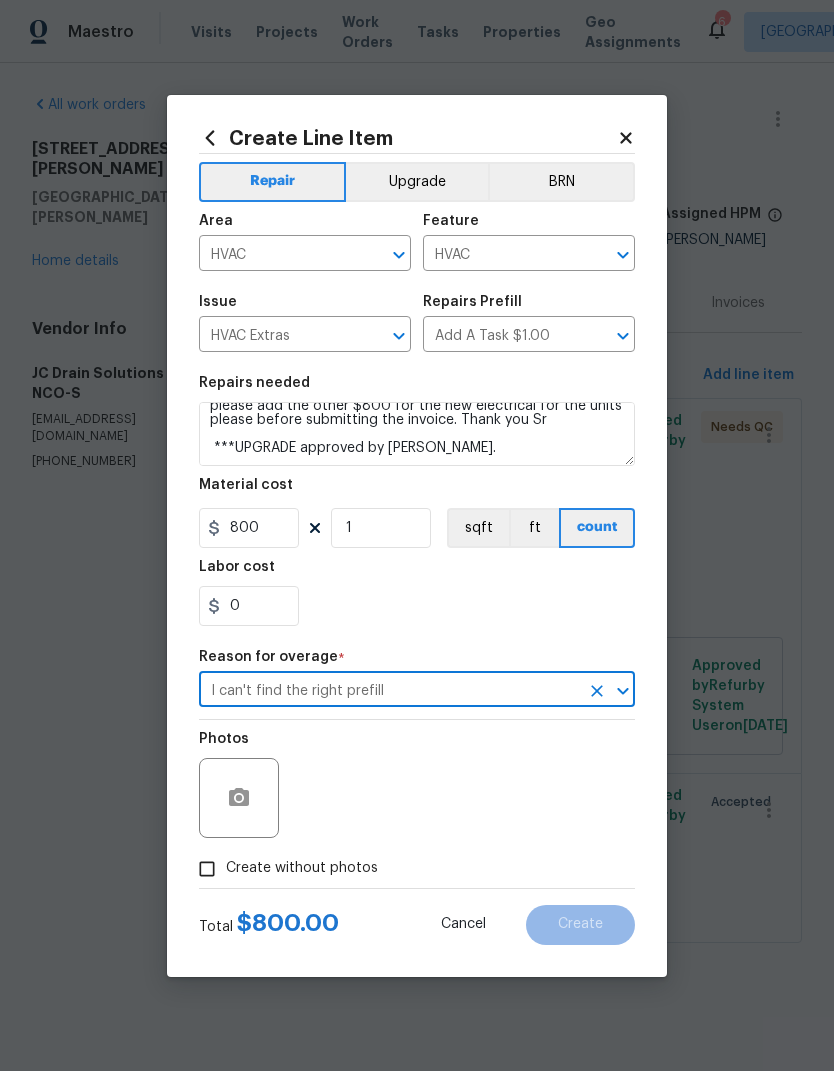 click on "Upgrade" at bounding box center (417, 182) 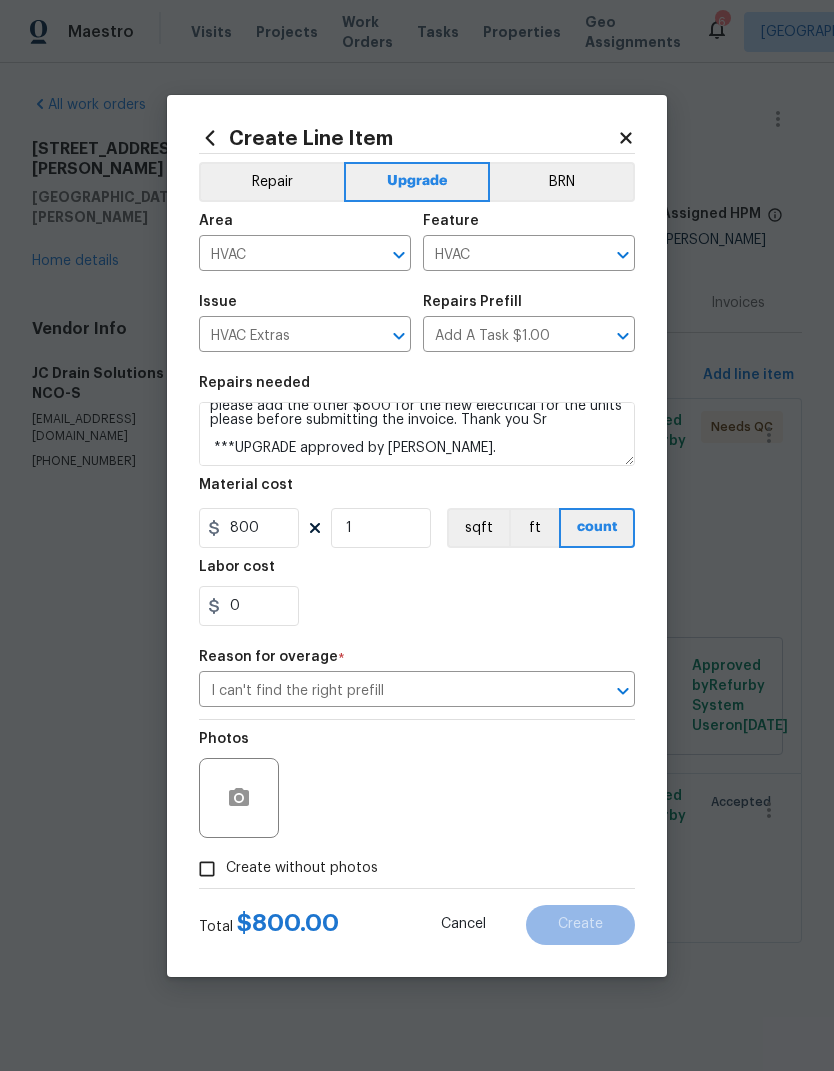 click on "Create without photos" at bounding box center (207, 869) 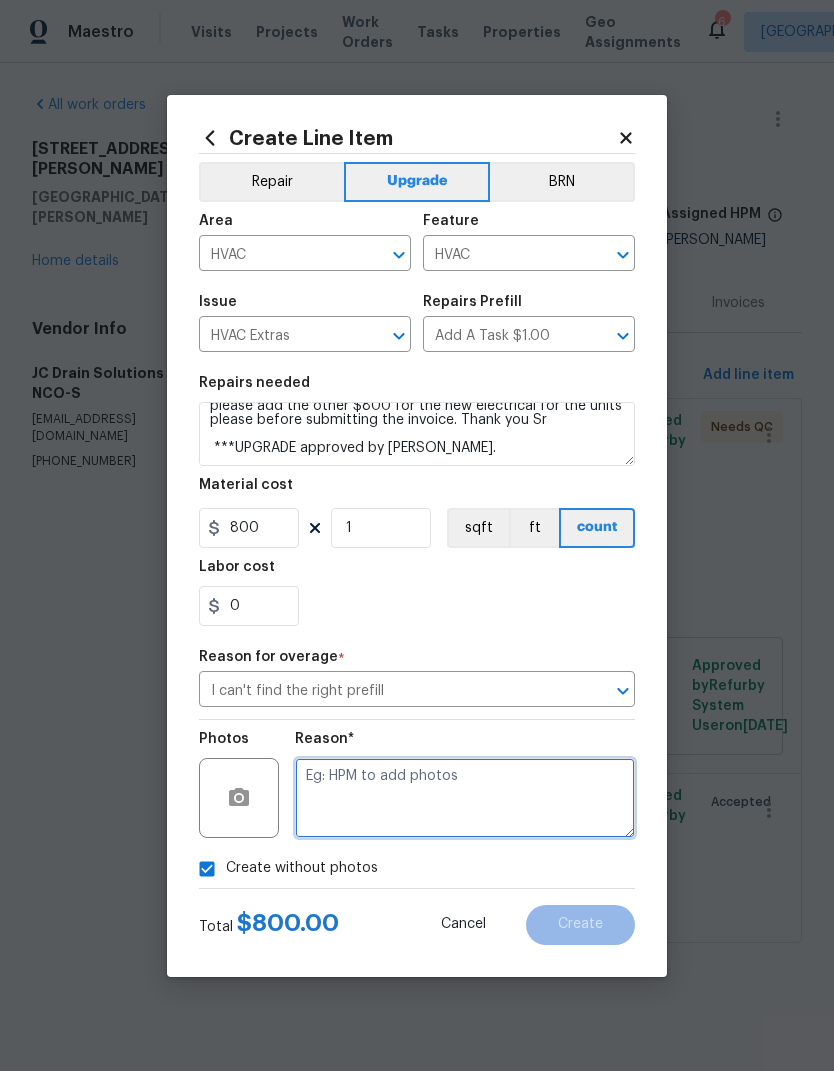 click at bounding box center (465, 798) 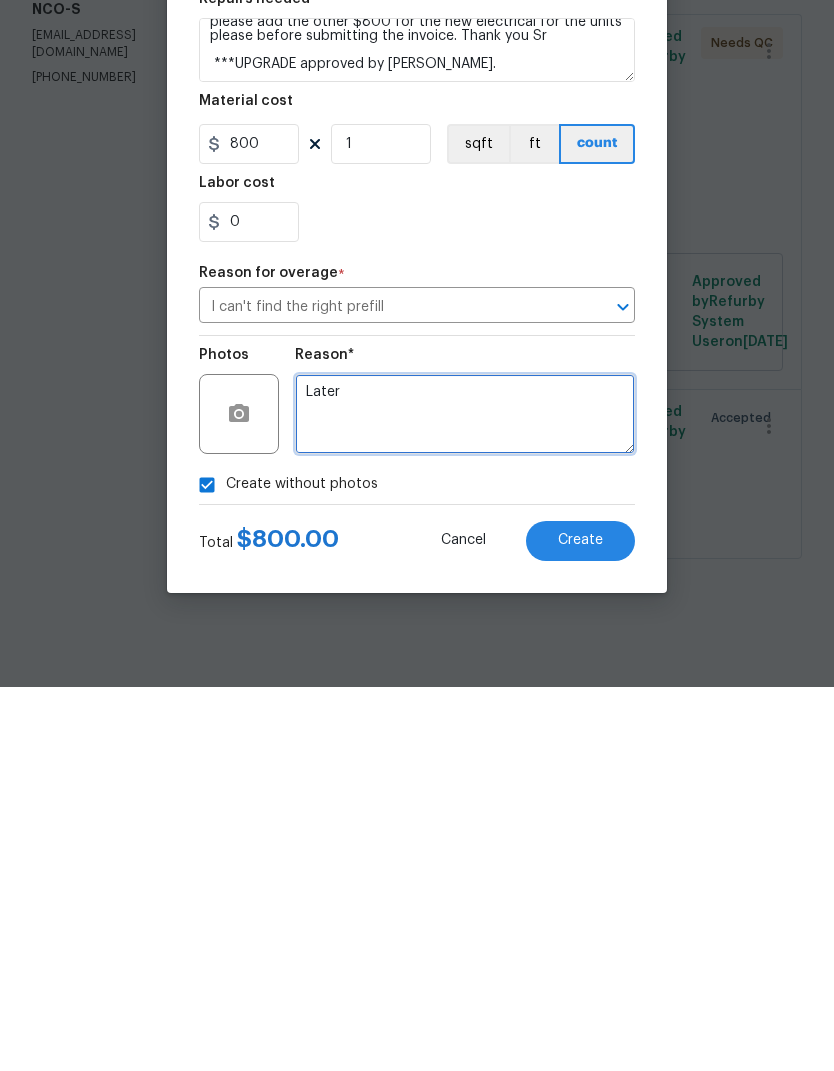 type on "Later" 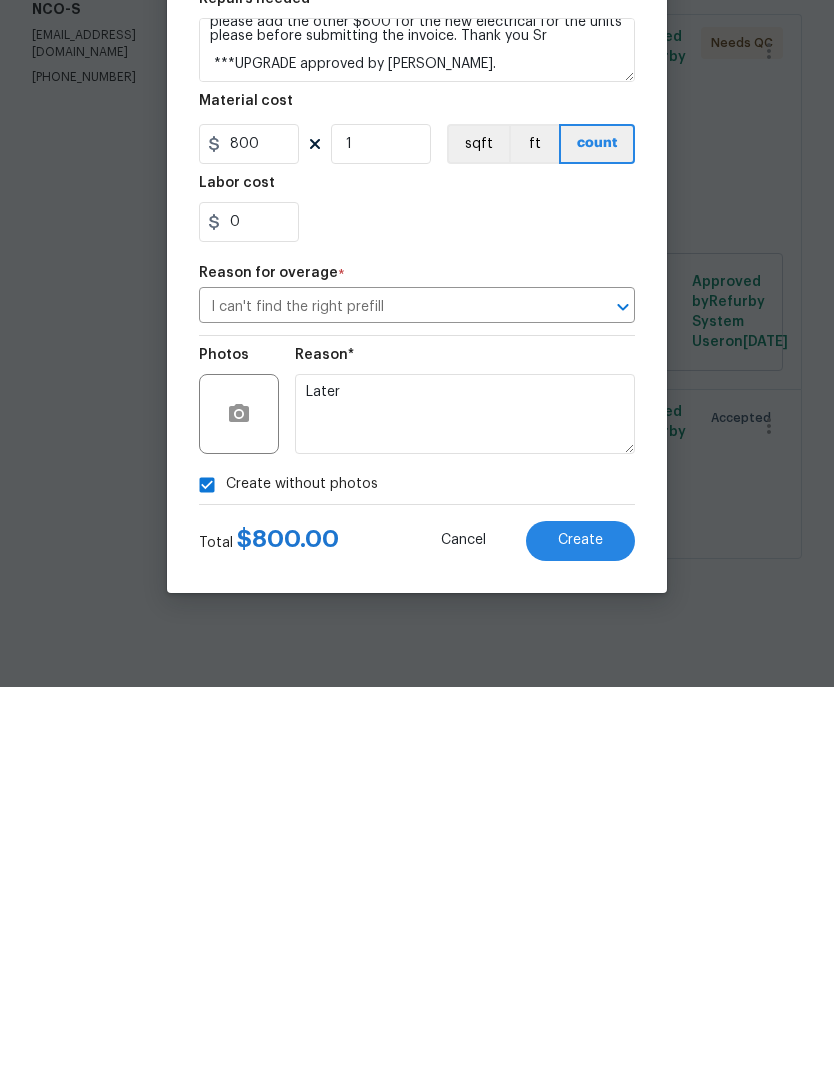 click on "Create" at bounding box center (580, 925) 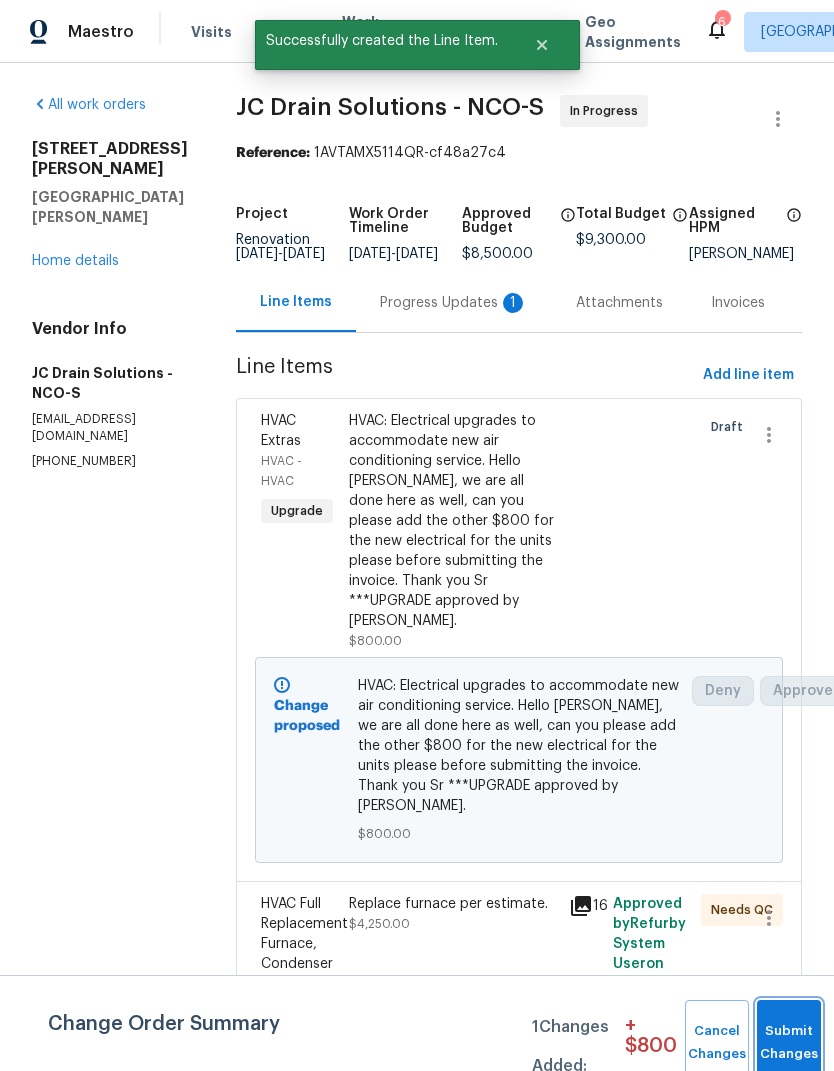 click on "Submit Changes" at bounding box center [789, 1043] 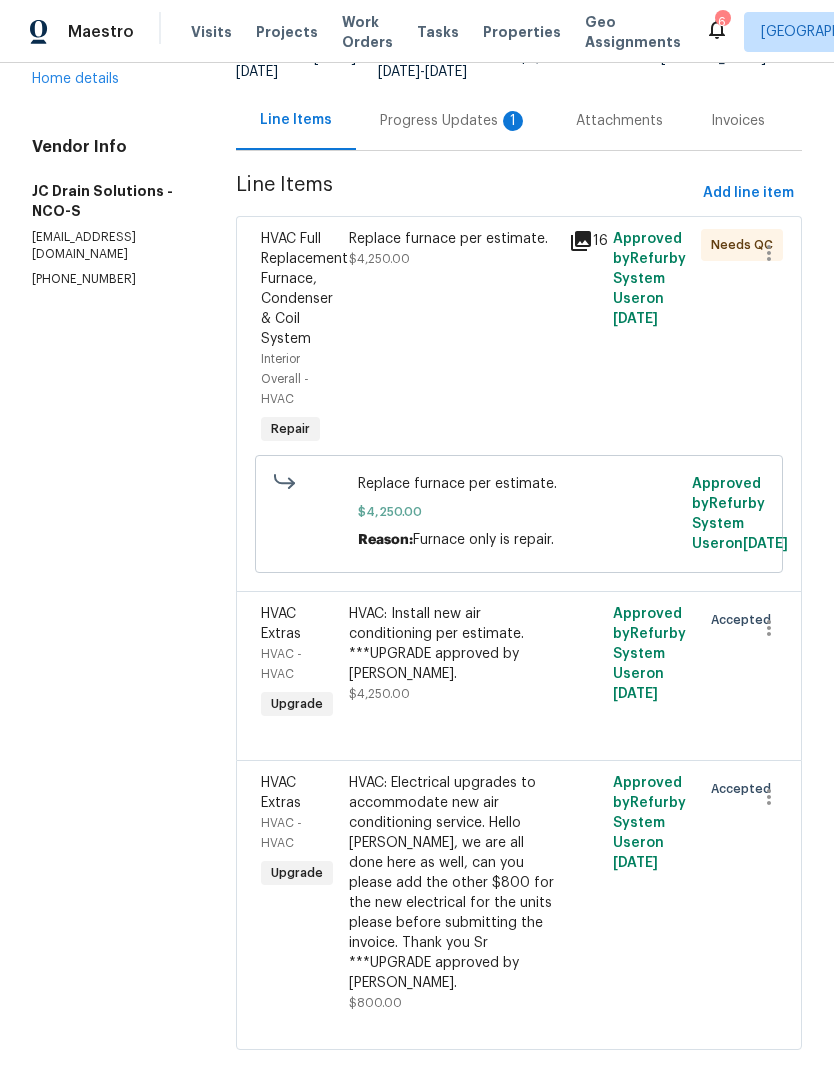 scroll, scrollTop: 180, scrollLeft: 0, axis: vertical 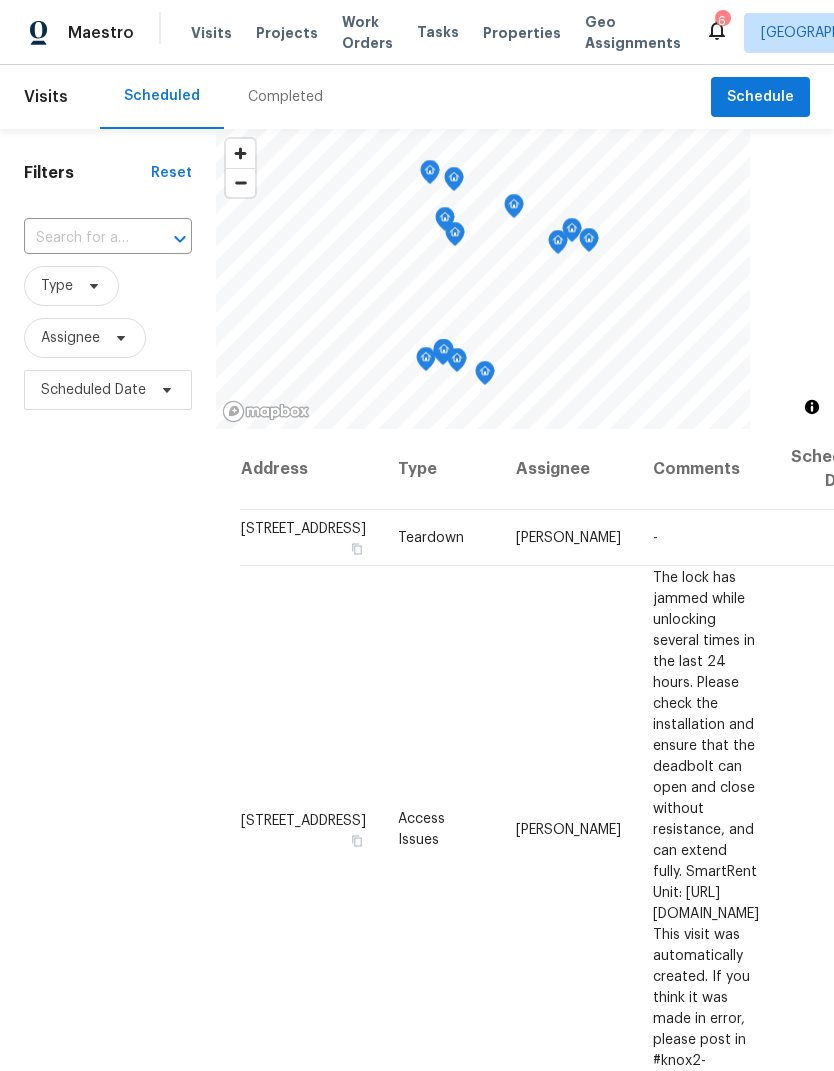 click at bounding box center (80, 238) 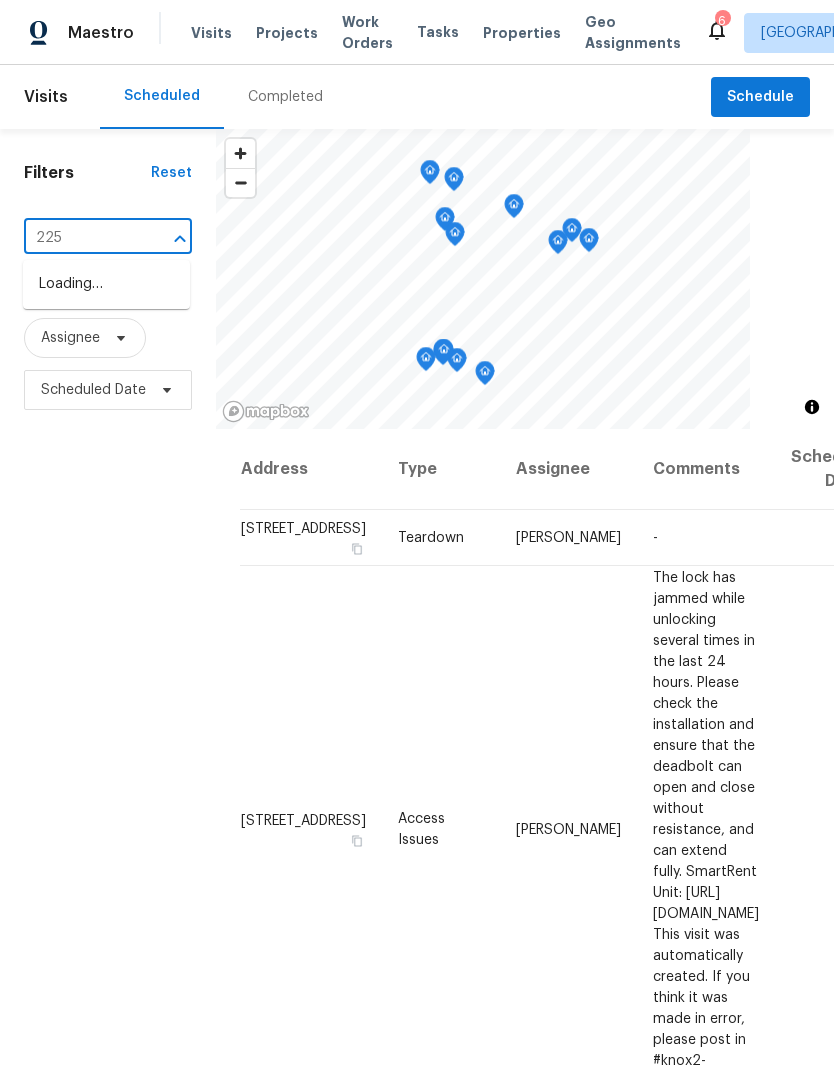 type on "2258" 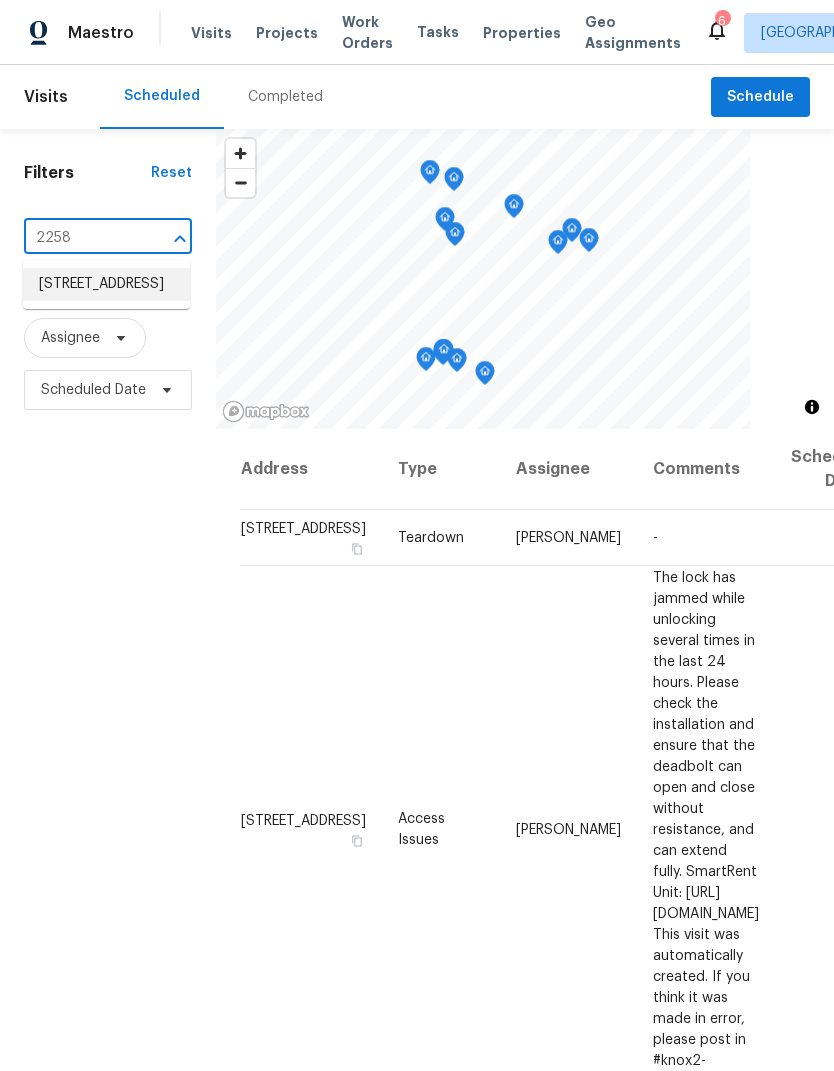 click on "2258 Whistler Dr, Longmont, CO 80504" at bounding box center (106, 284) 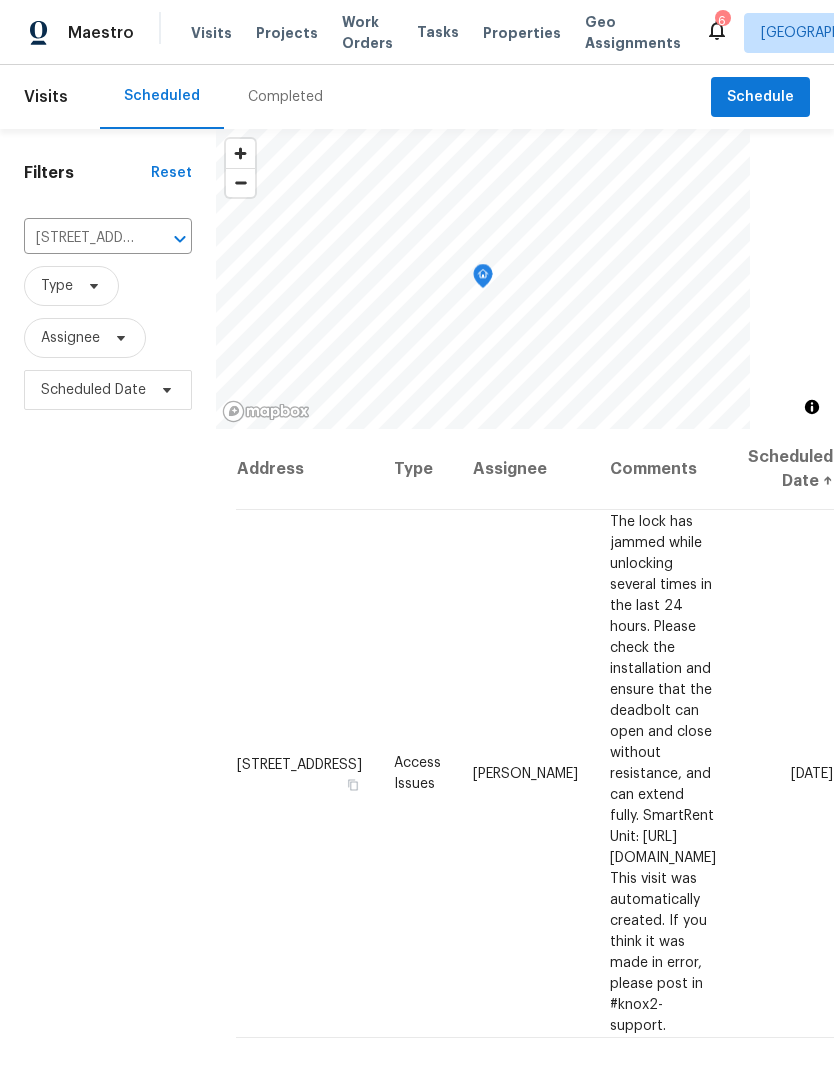 scroll, scrollTop: 0, scrollLeft: 125, axis: horizontal 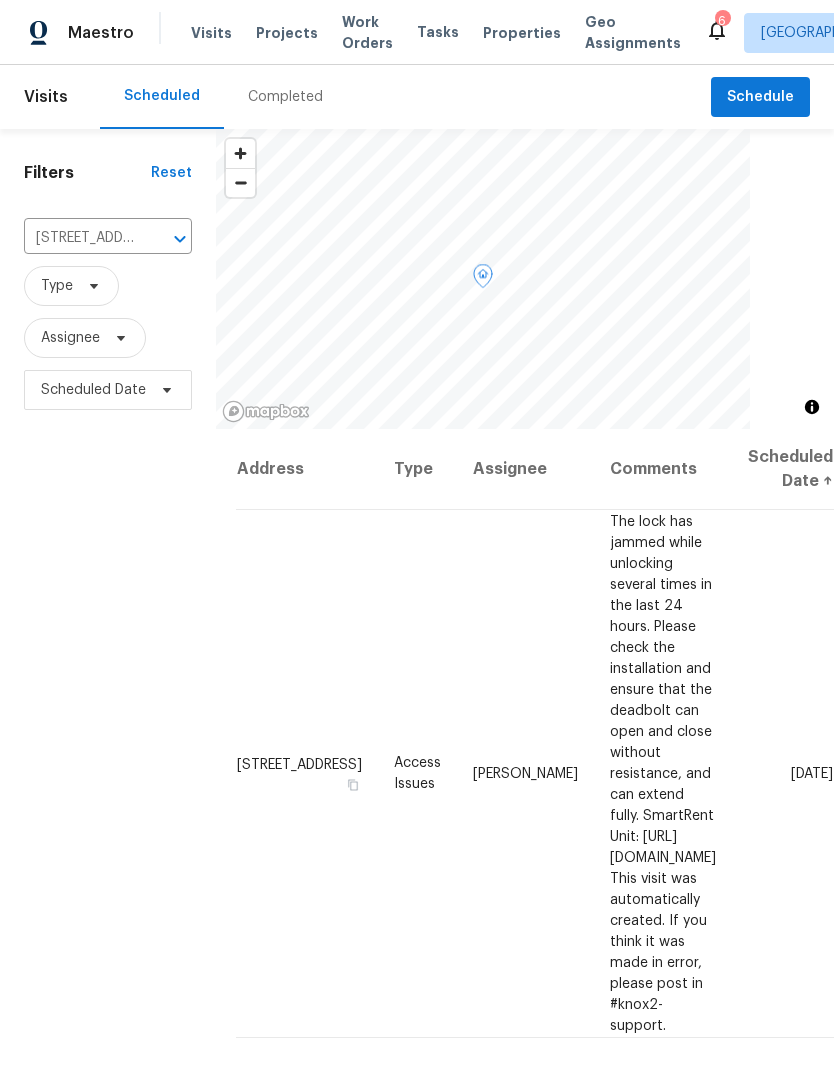 click 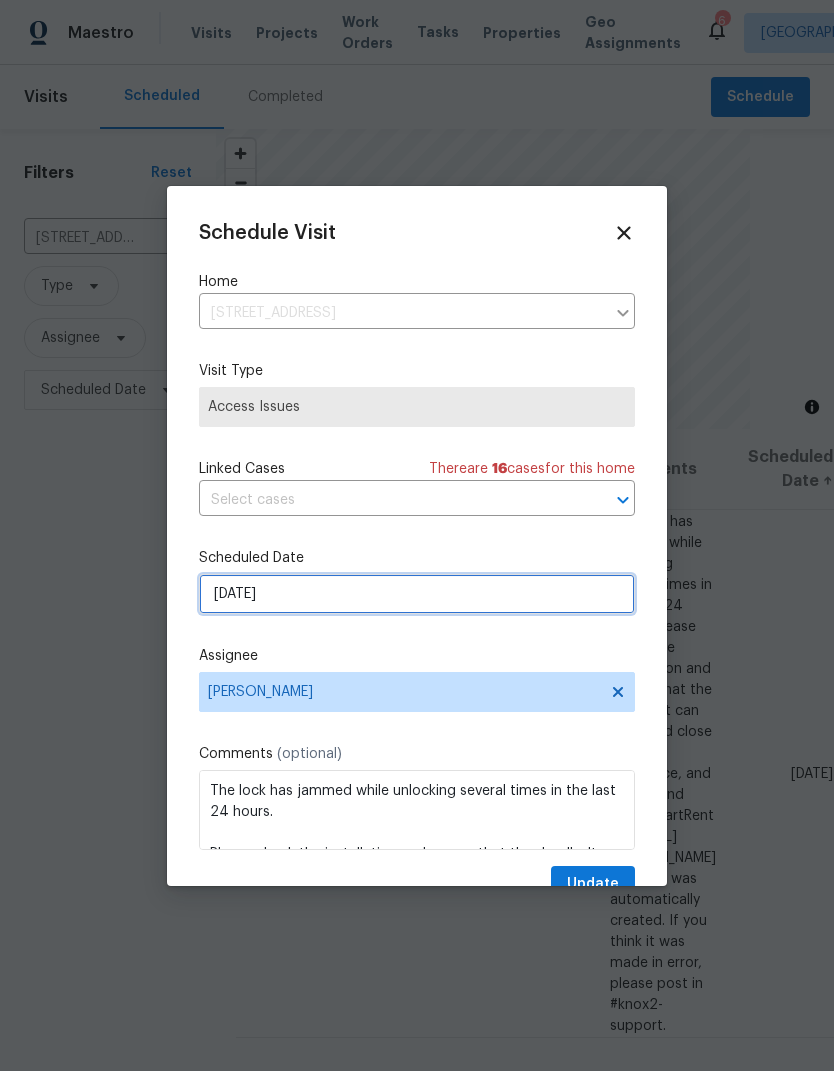 click on "7/17/2025" at bounding box center (417, 594) 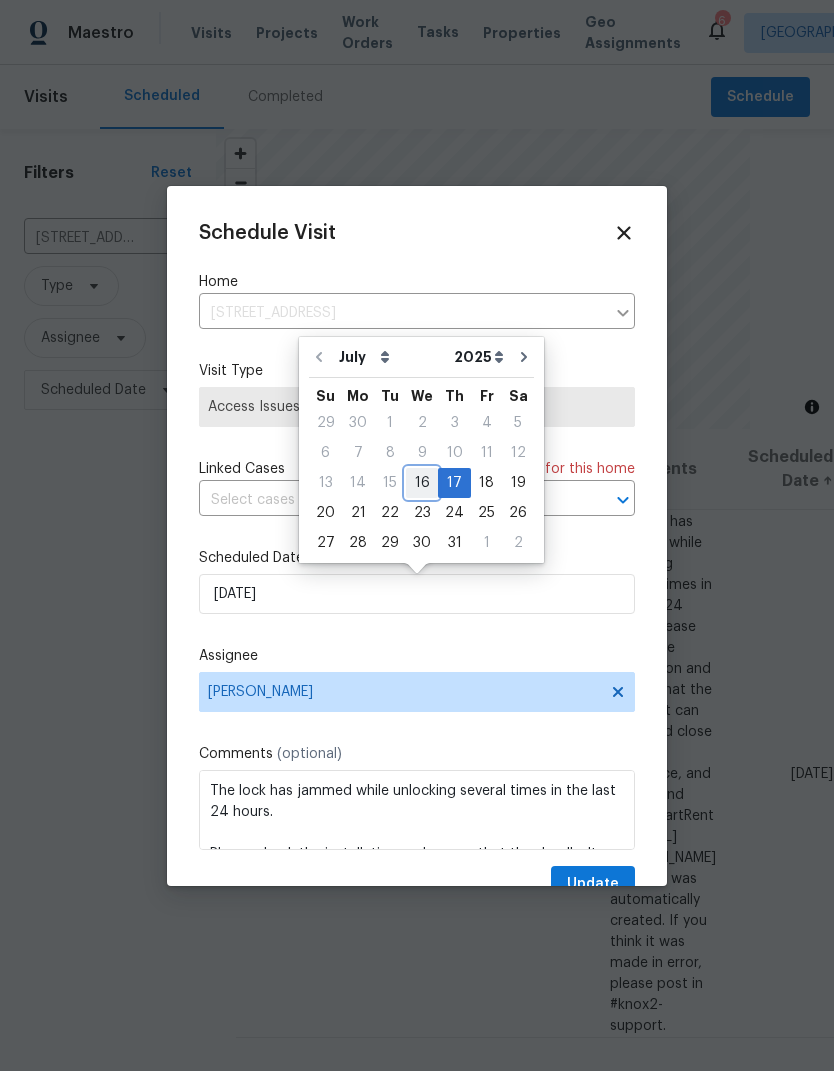 click on "16" at bounding box center [422, 483] 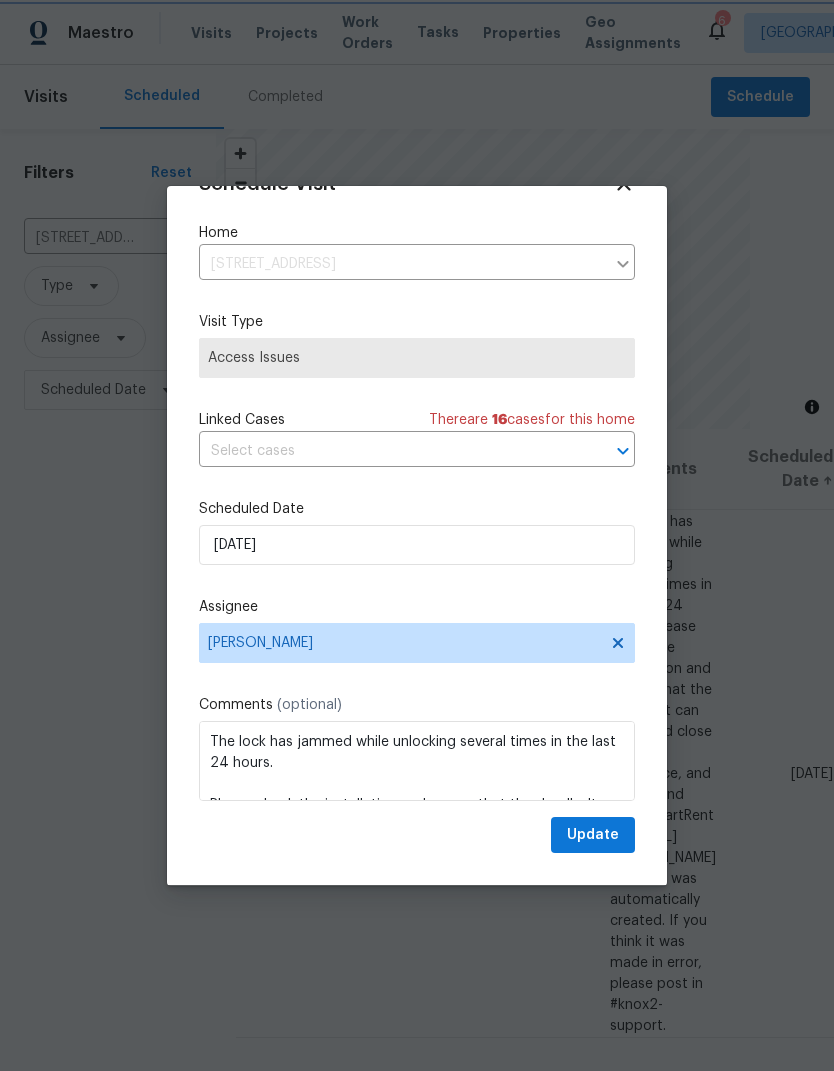 scroll, scrollTop: 52, scrollLeft: 0, axis: vertical 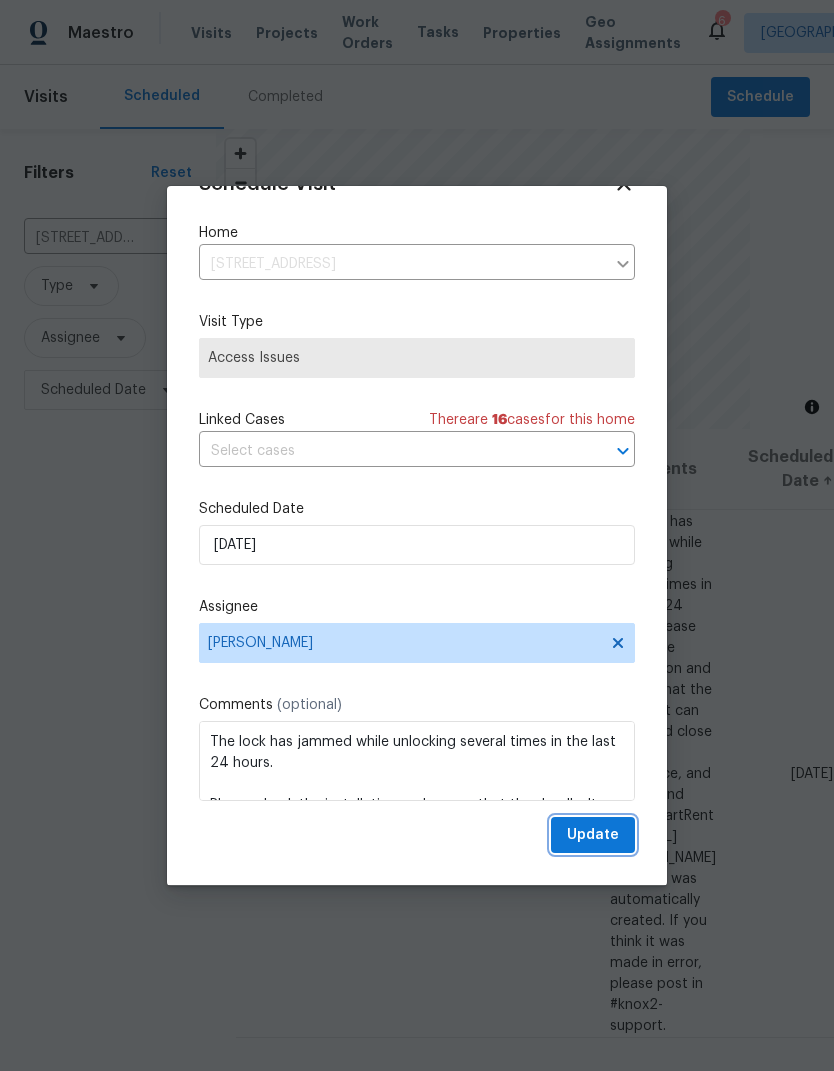 click on "Update" at bounding box center (593, 835) 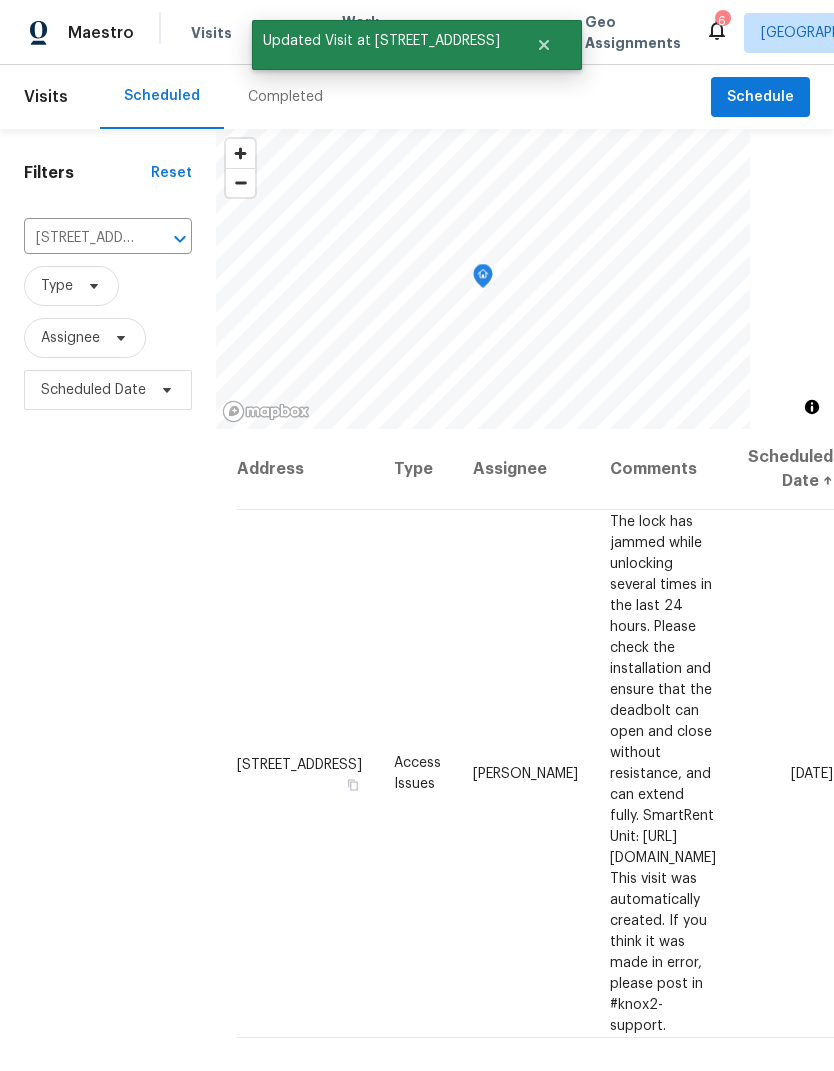 scroll, scrollTop: 0, scrollLeft: 125, axis: horizontal 